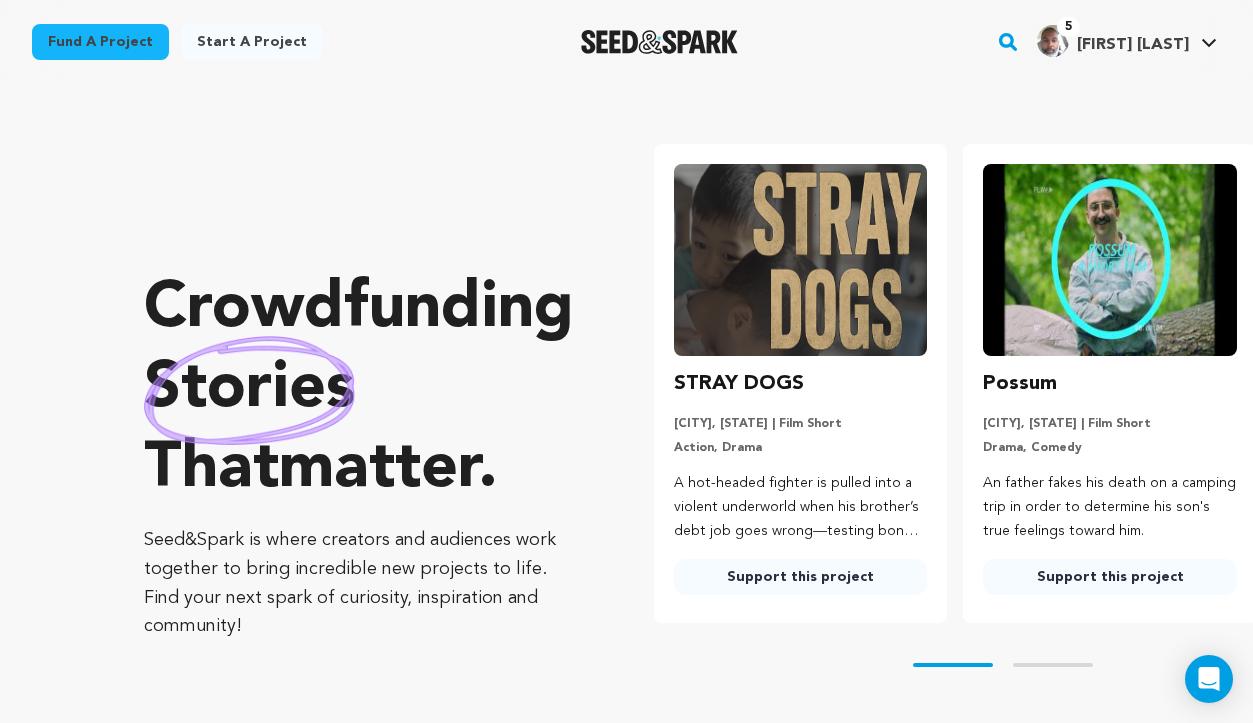scroll, scrollTop: 0, scrollLeft: 0, axis: both 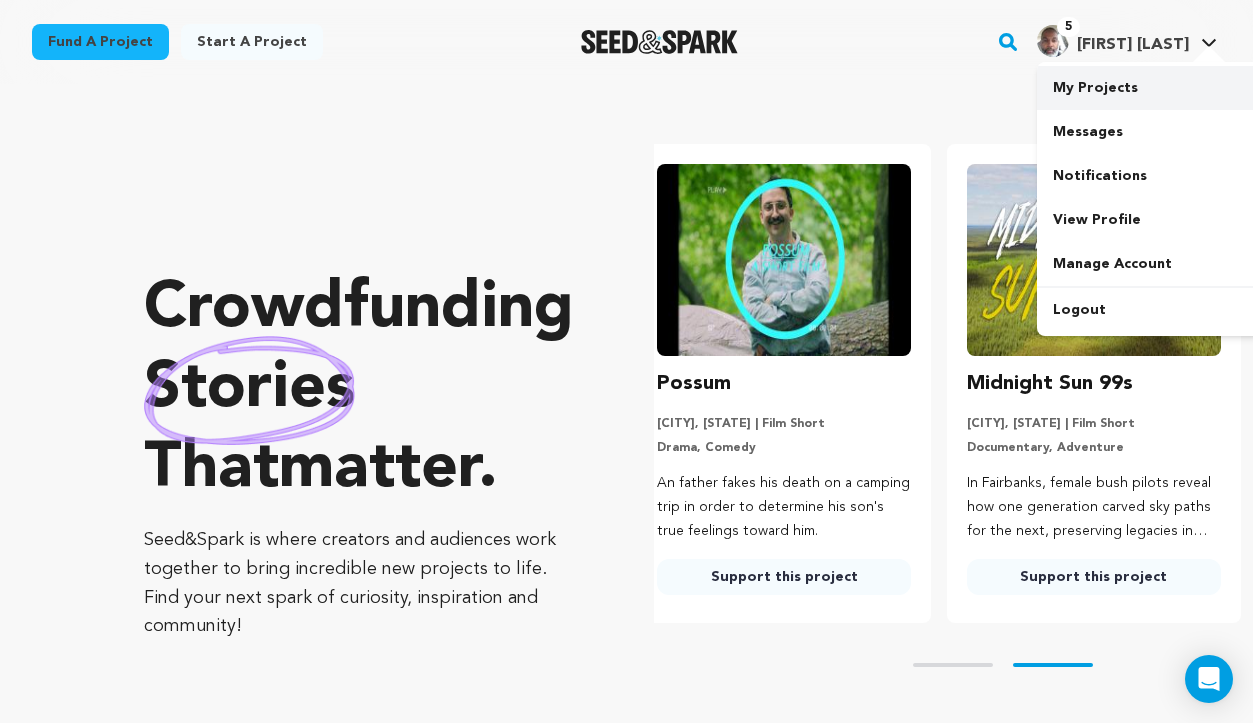 click on "My Projects" at bounding box center (1149, 88) 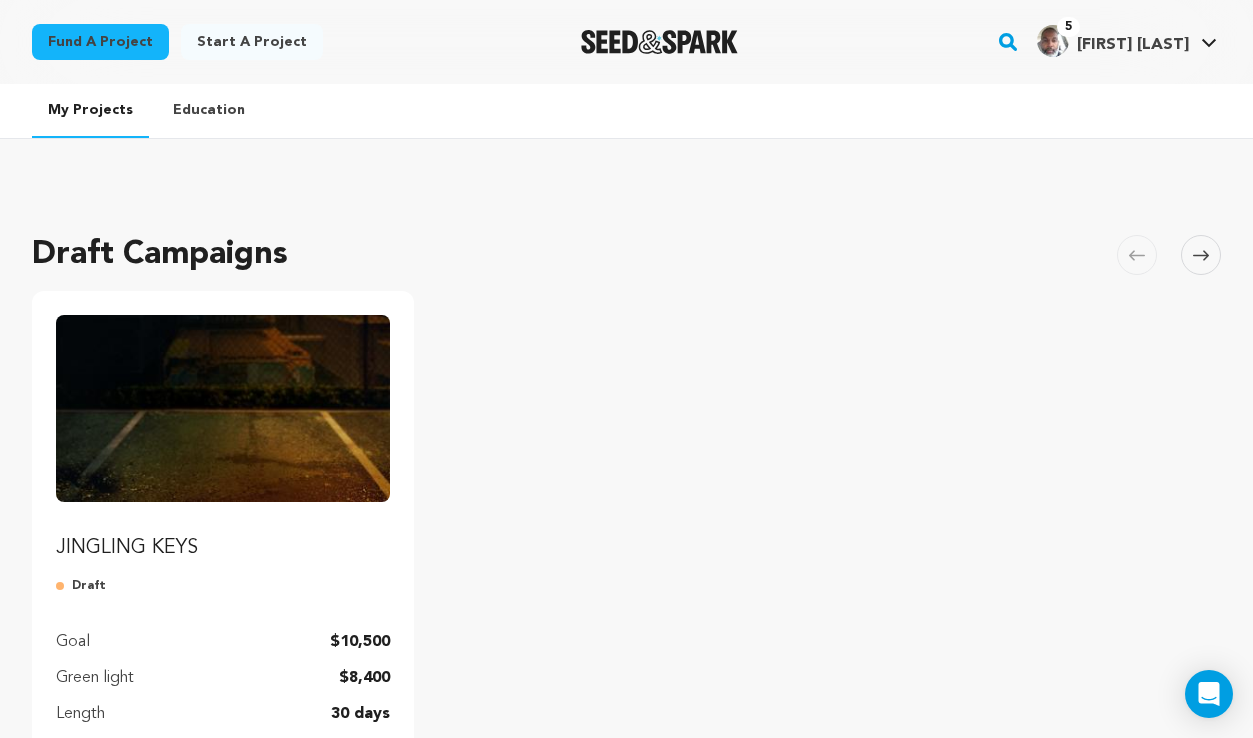 scroll, scrollTop: 0, scrollLeft: 0, axis: both 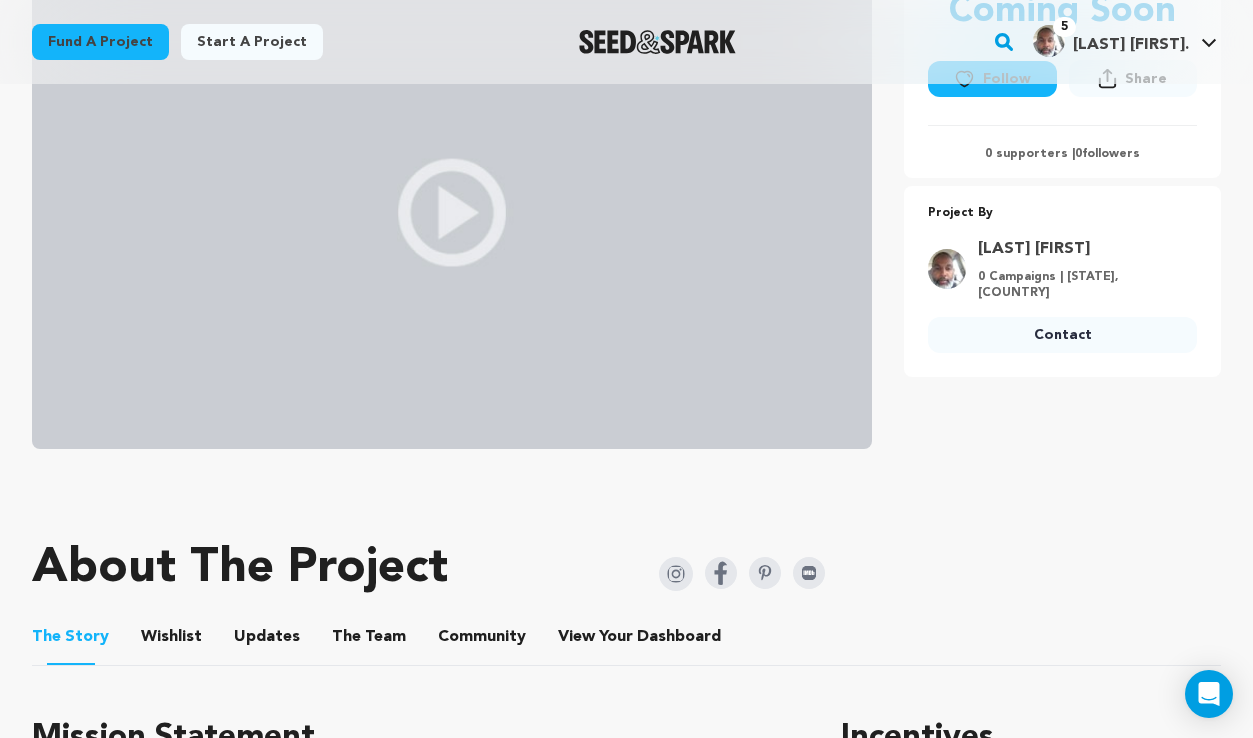 click on "Wishlist" at bounding box center (172, 641) 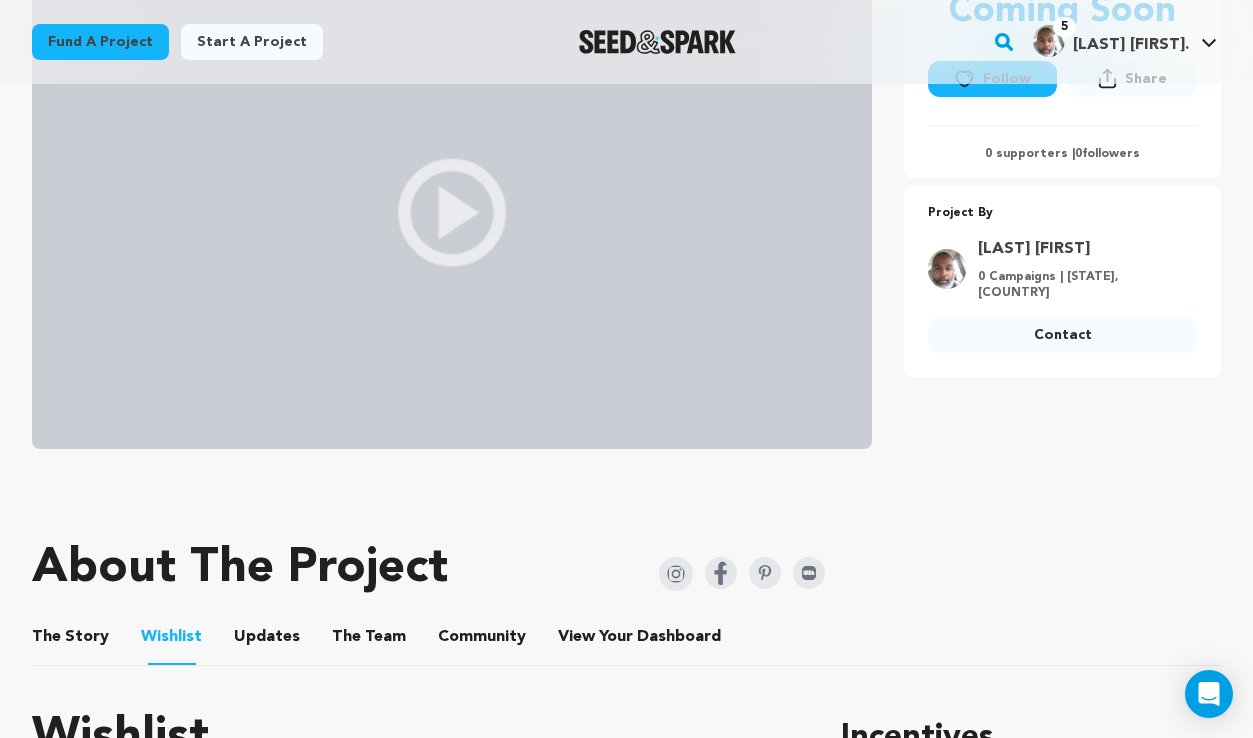 click on "Updates" at bounding box center (267, 641) 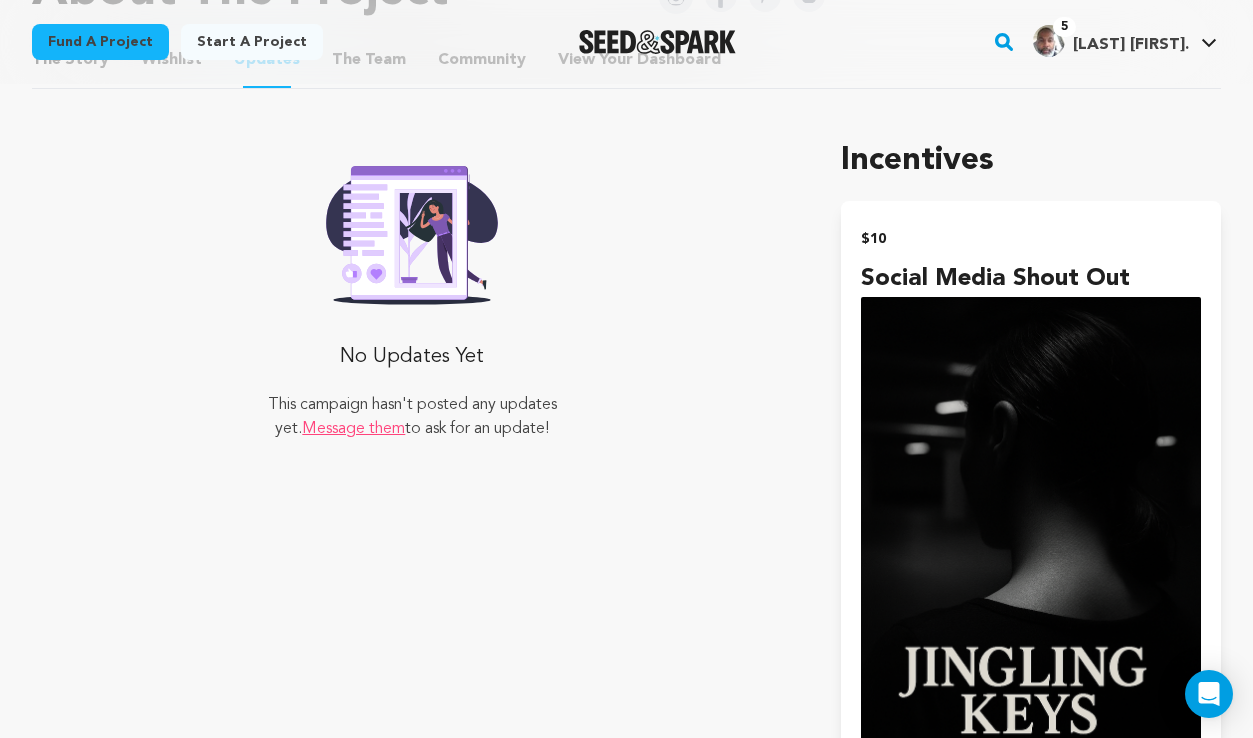 click on "Message them" at bounding box center [353, 429] 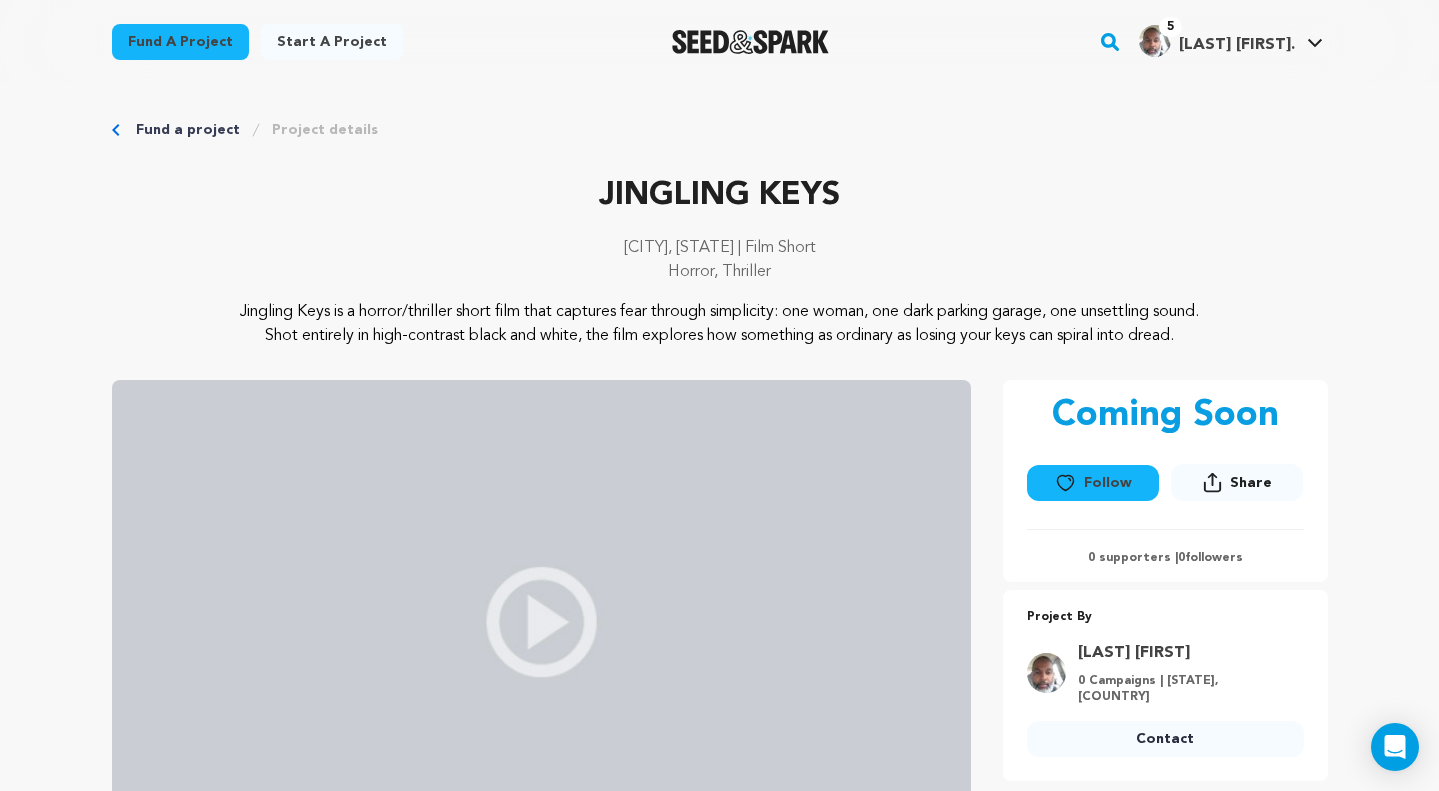 scroll, scrollTop: 654, scrollLeft: 0, axis: vertical 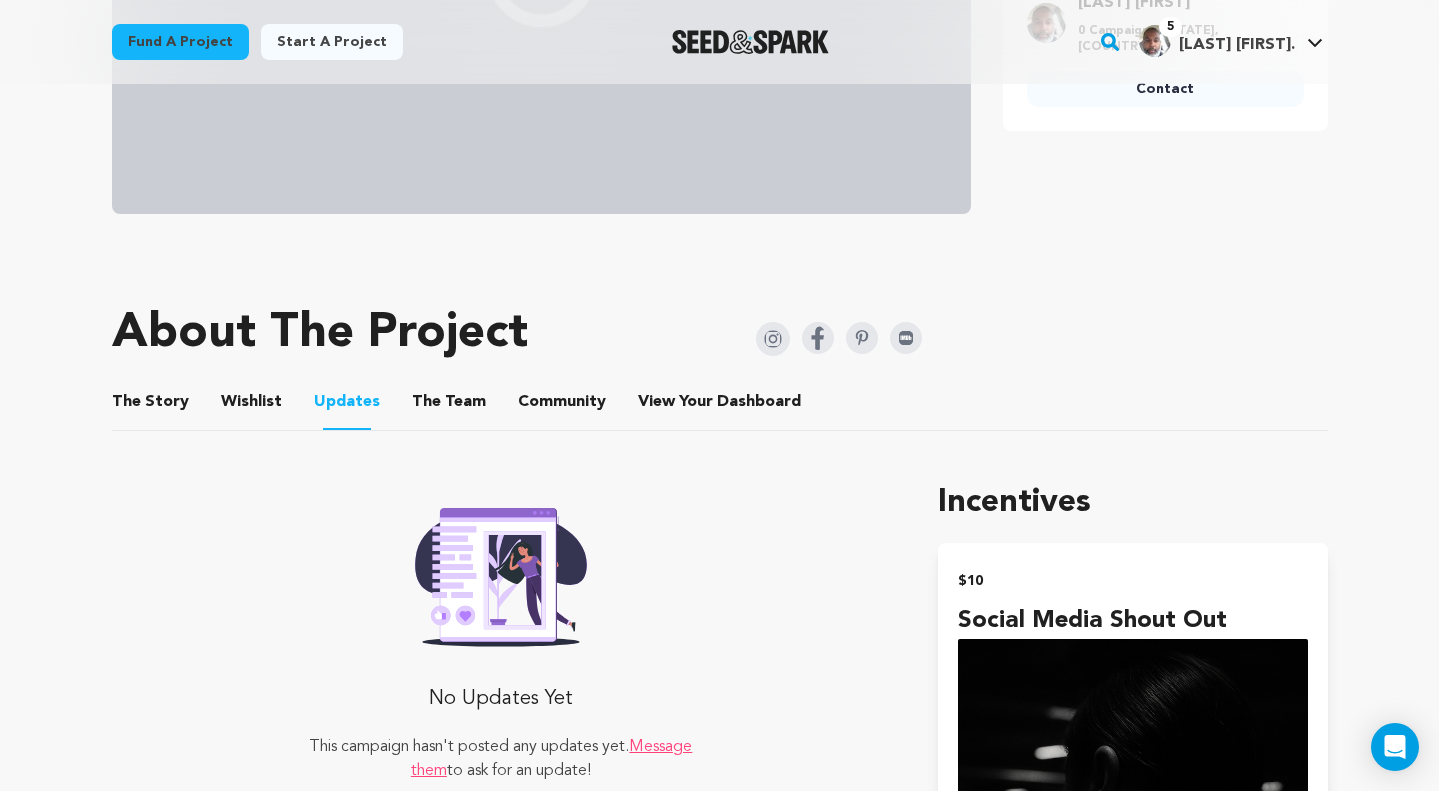 click on "The Story" at bounding box center [150, 406] 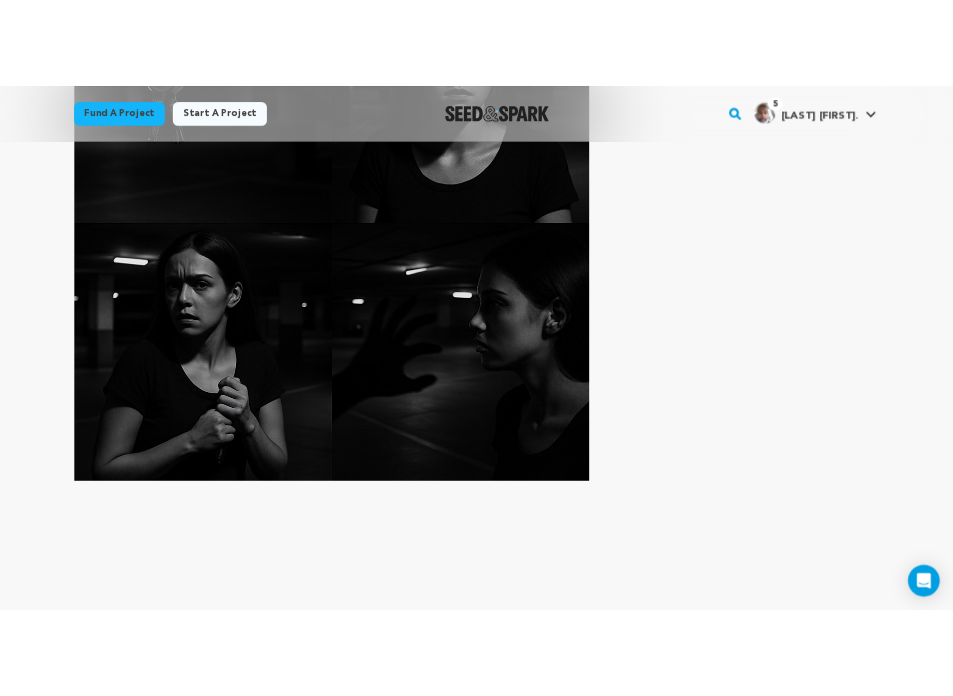 scroll, scrollTop: 5933, scrollLeft: 0, axis: vertical 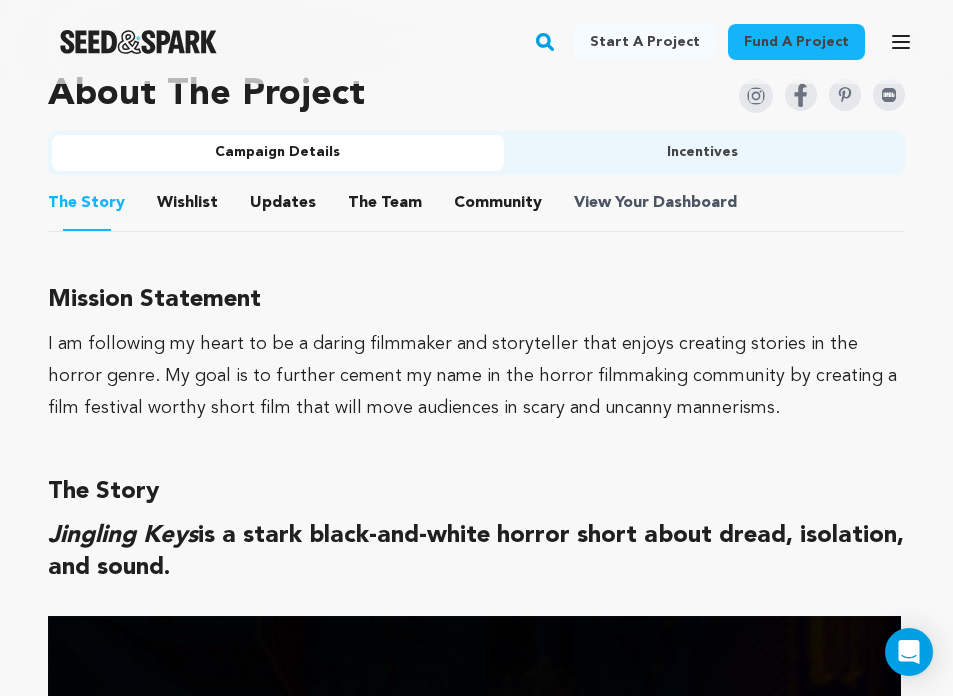 click on "View   Your   Dashboard" at bounding box center [657, 203] 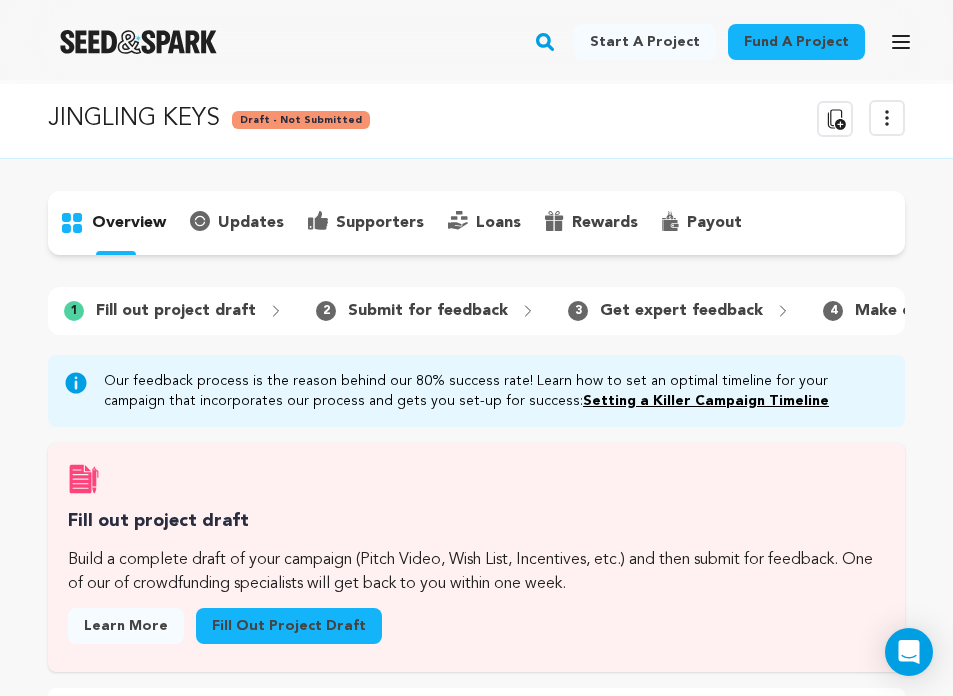 scroll, scrollTop: 39, scrollLeft: 0, axis: vertical 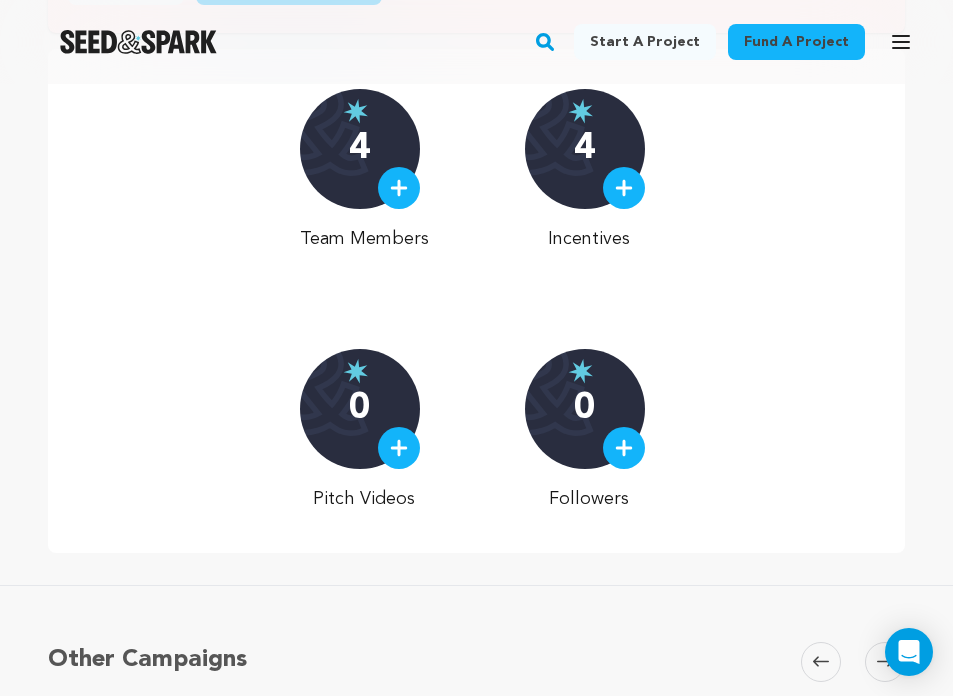 click on "4" at bounding box center [585, 149] 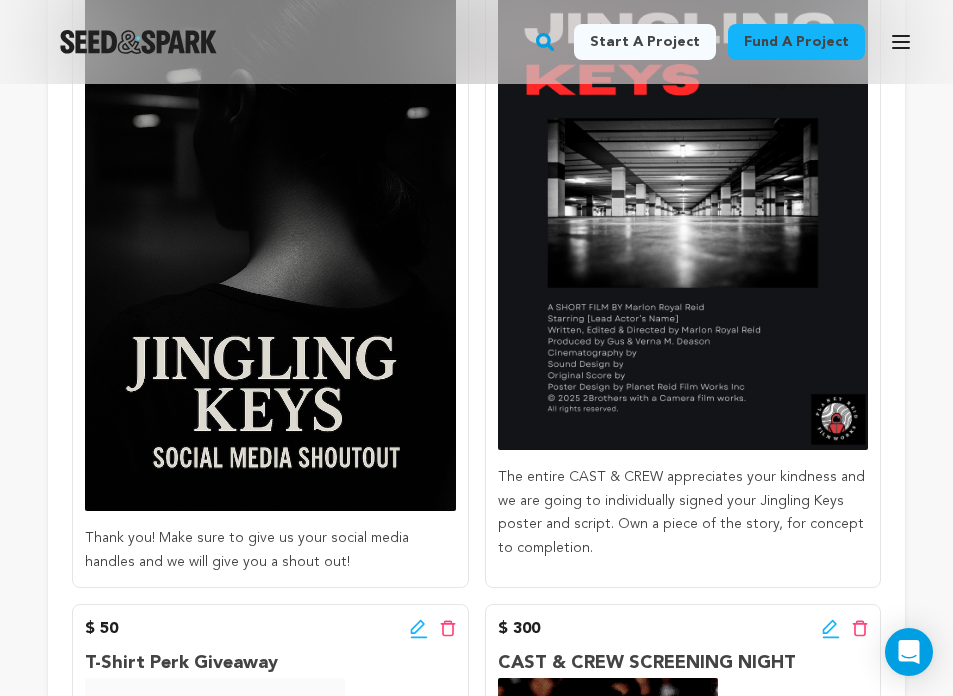 scroll, scrollTop: 0, scrollLeft: 0, axis: both 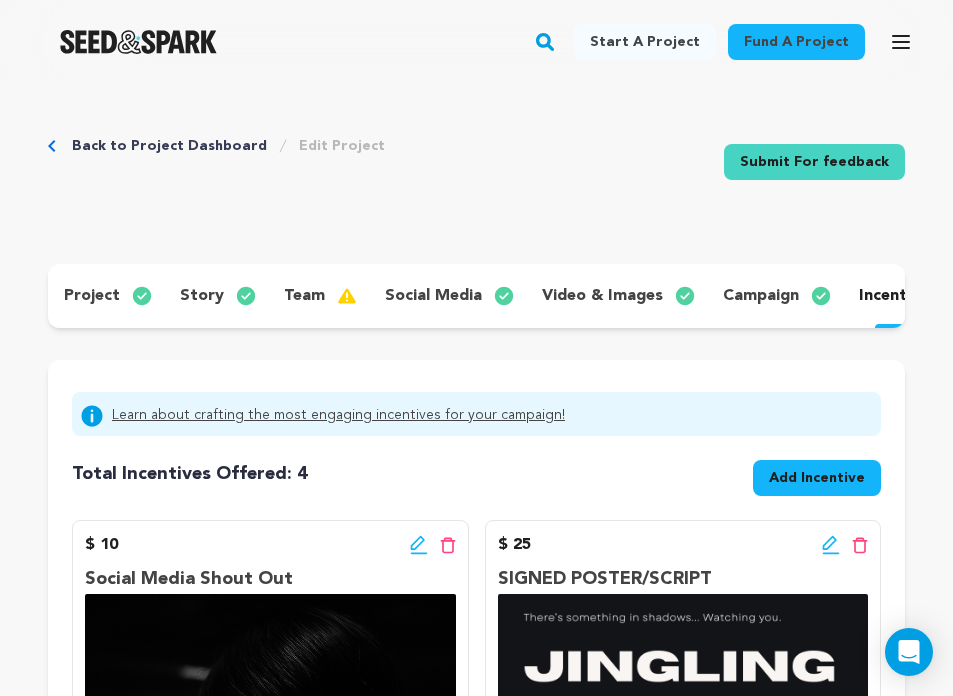 click on "project" at bounding box center (92, 296) 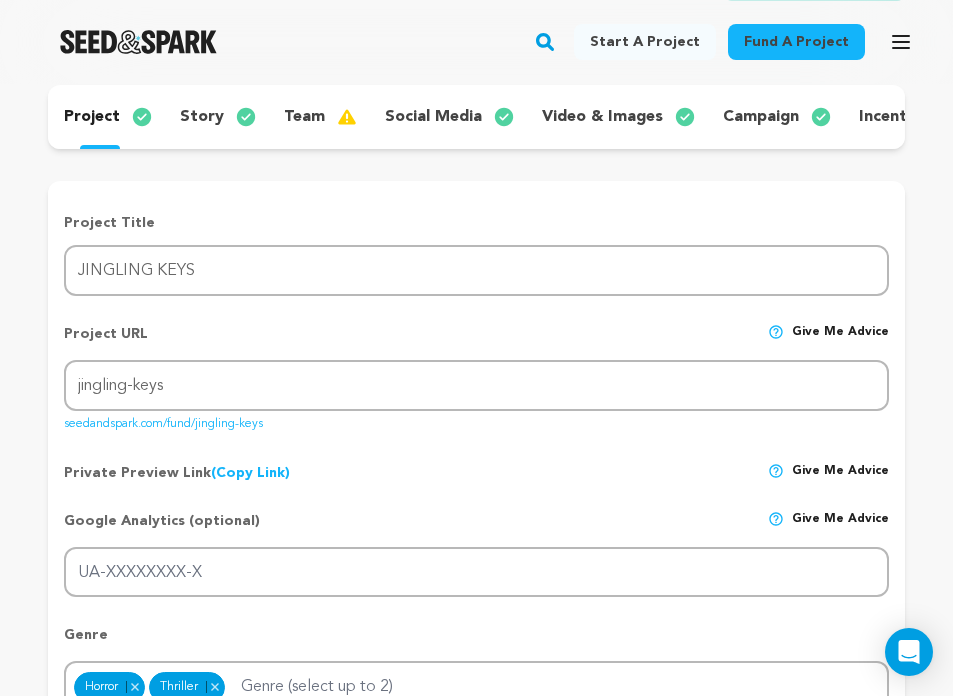scroll, scrollTop: 0, scrollLeft: 0, axis: both 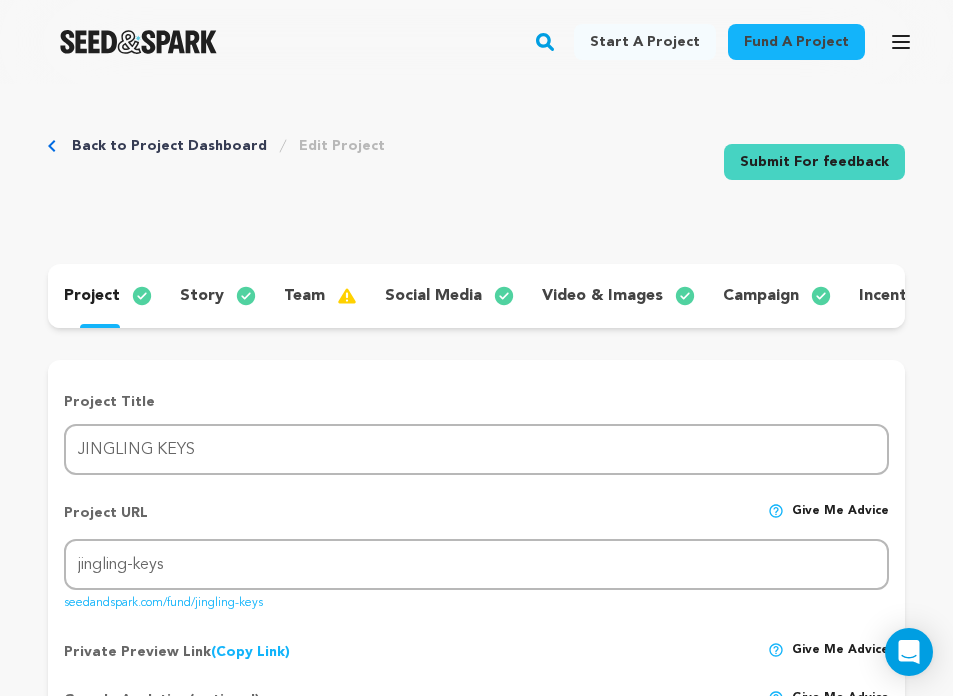 click on "story" at bounding box center [202, 296] 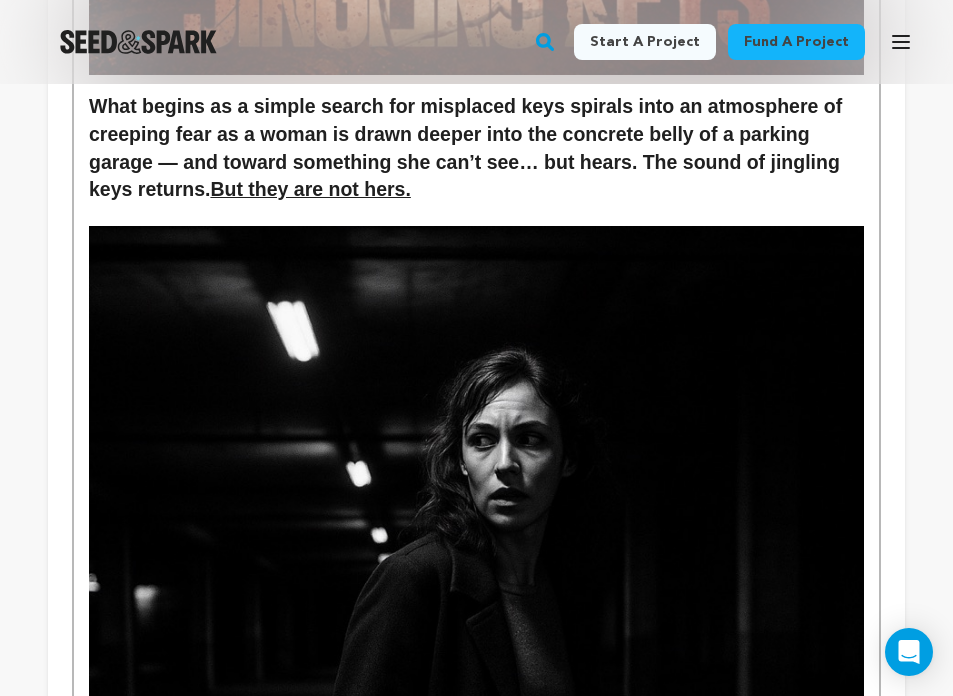 scroll, scrollTop: 1553, scrollLeft: 0, axis: vertical 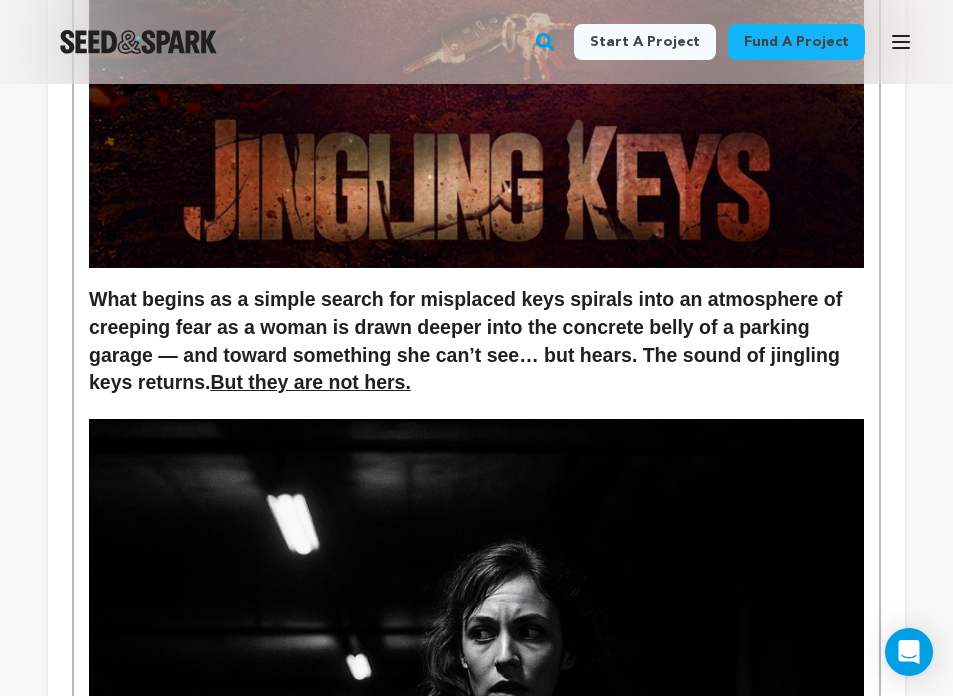 click on "What begins as a simple search for misplaced keys spirals into an atmosphere of creeping fear as a woman is drawn deeper into the concrete belly of a parking garage — and toward something she can’t see… but hears. The sound of jingling keys returns. But they are not hers." at bounding box center (476, 341) 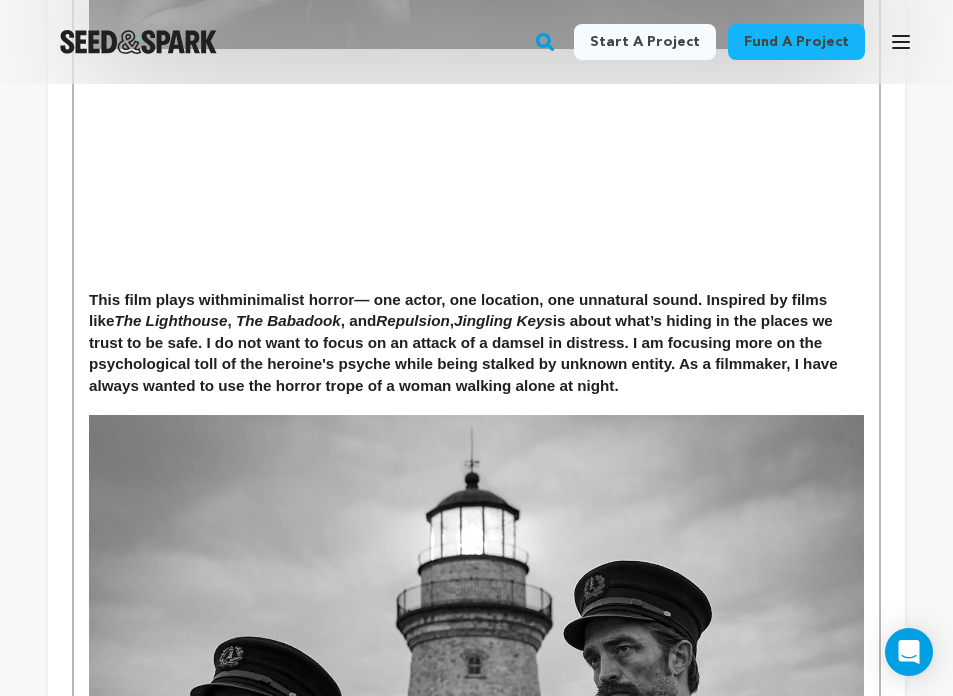 scroll, scrollTop: 4883, scrollLeft: 0, axis: vertical 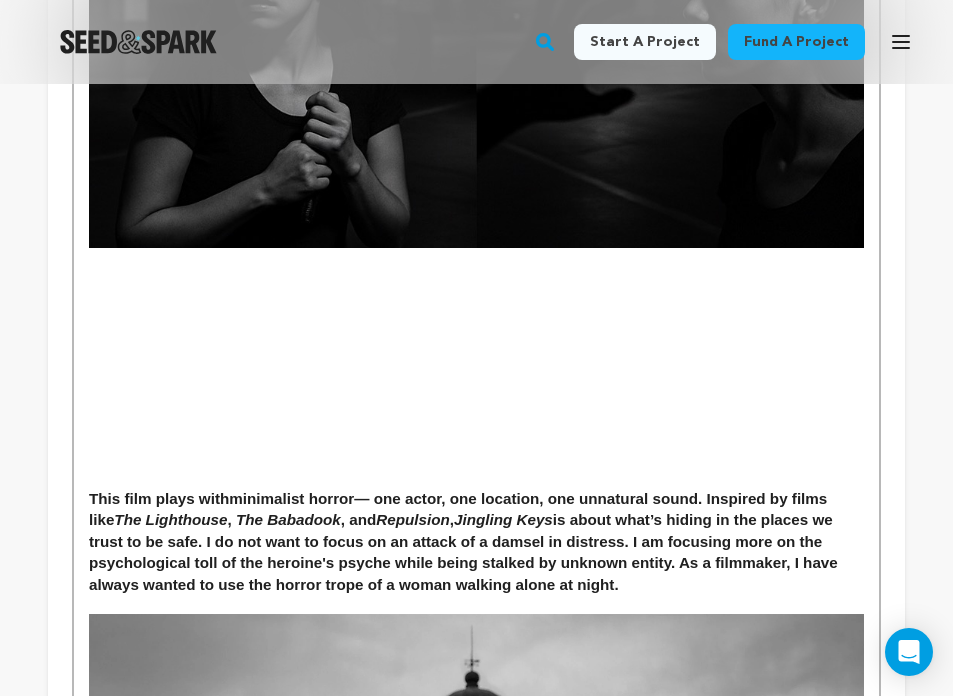 click at bounding box center [476, 275] 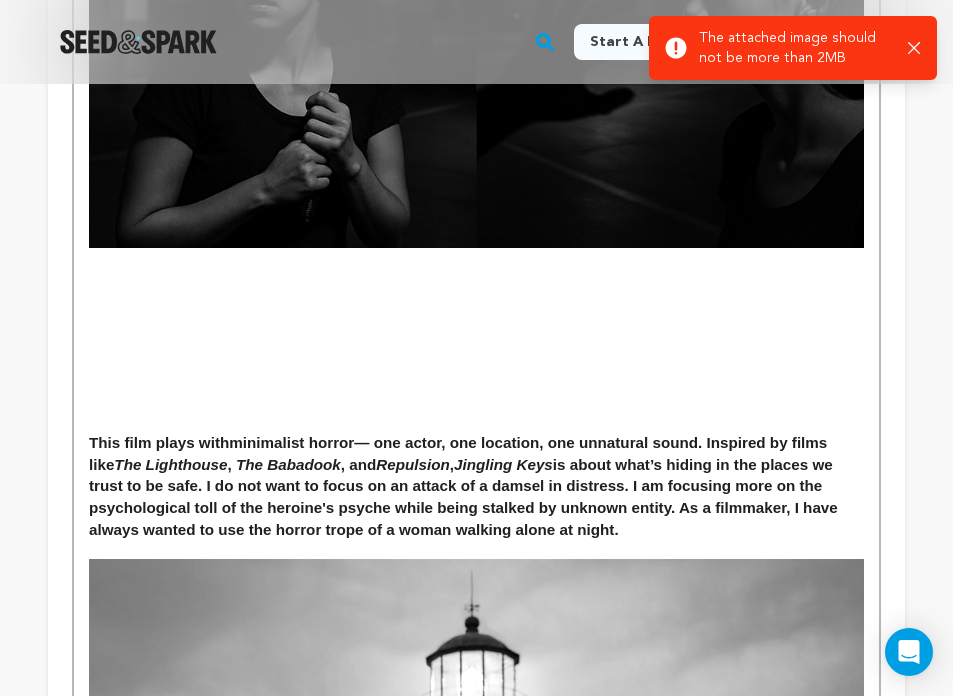 click 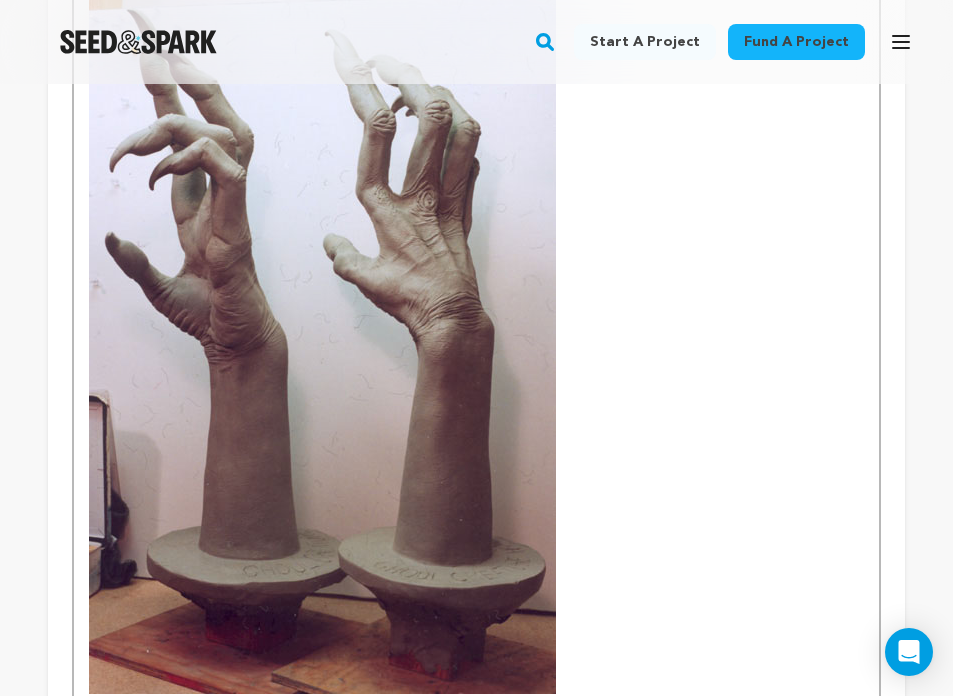 scroll, scrollTop: 7471, scrollLeft: 0, axis: vertical 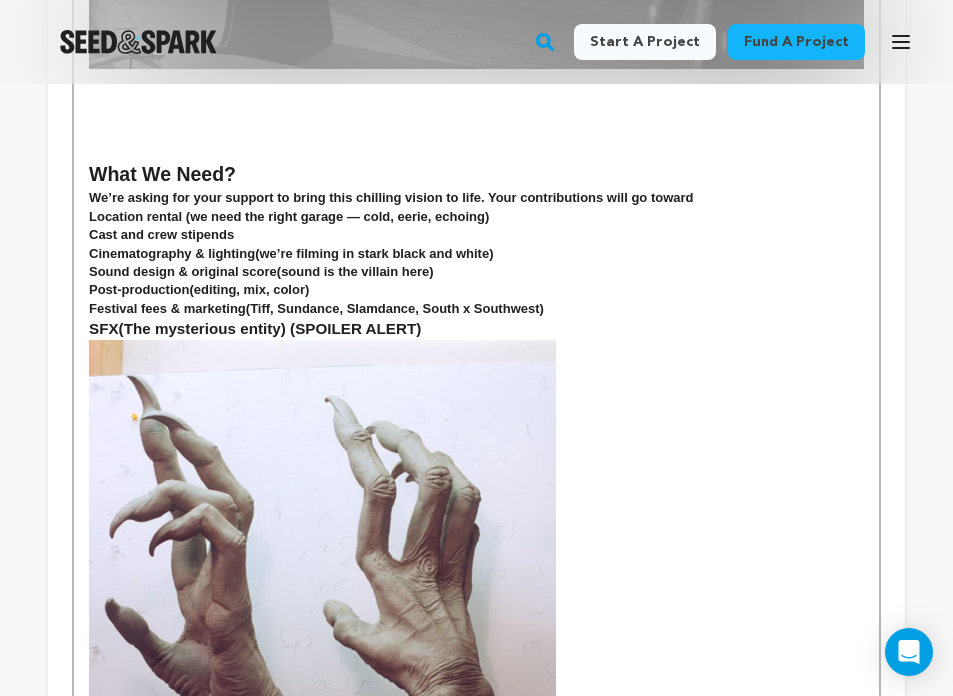 click at bounding box center (322, 700) 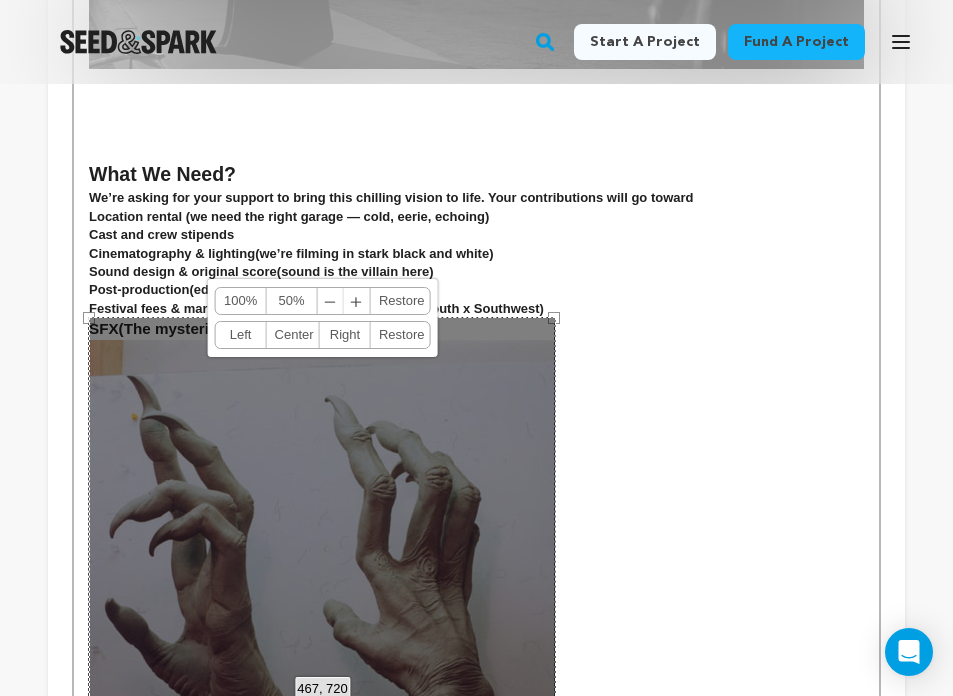click at bounding box center (476, 700) 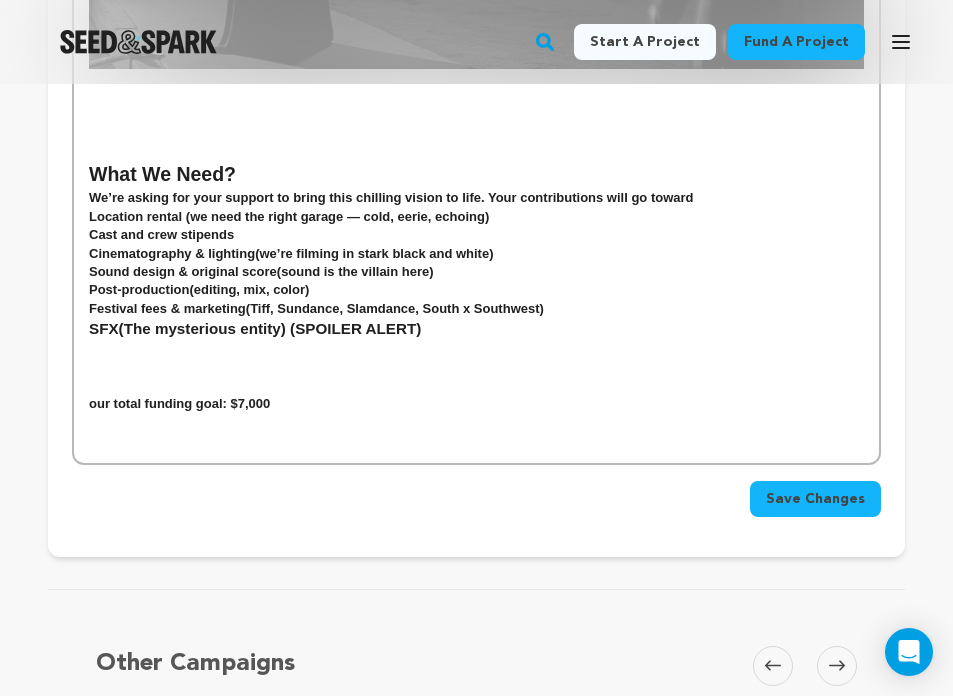 click on "$7,000" at bounding box center [251, 403] 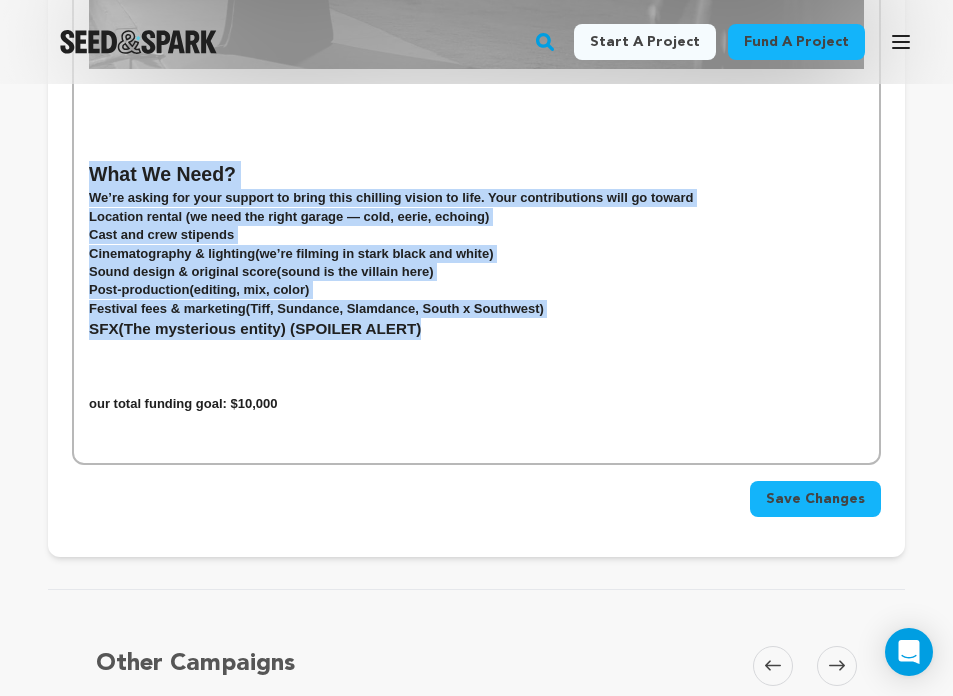 drag, startPoint x: 471, startPoint y: 326, endPoint x: 91, endPoint y: 170, distance: 410.77487 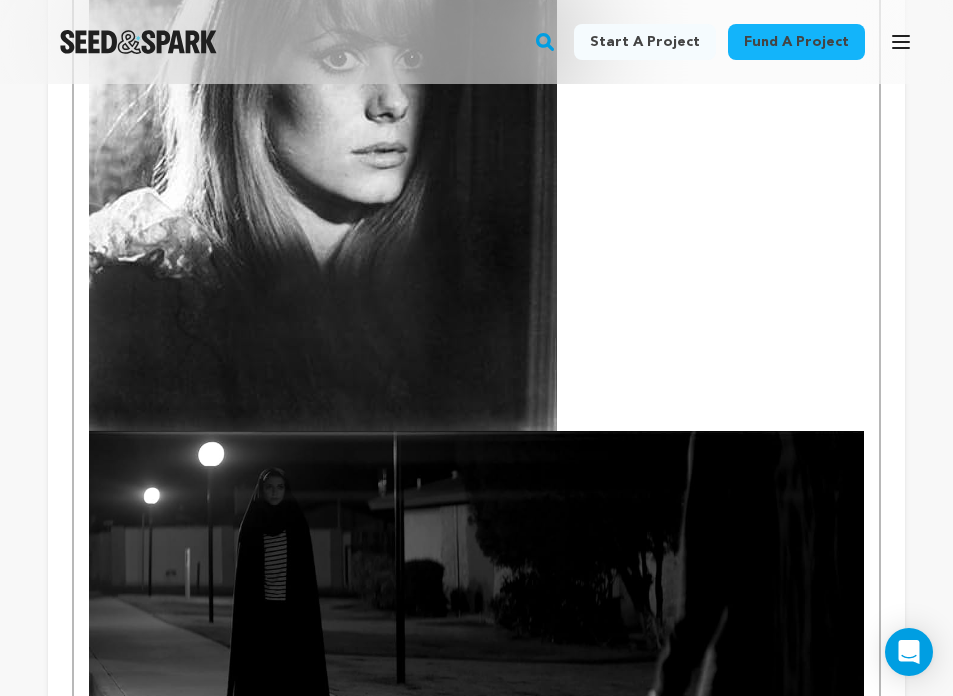 scroll, scrollTop: 7165, scrollLeft: 0, axis: vertical 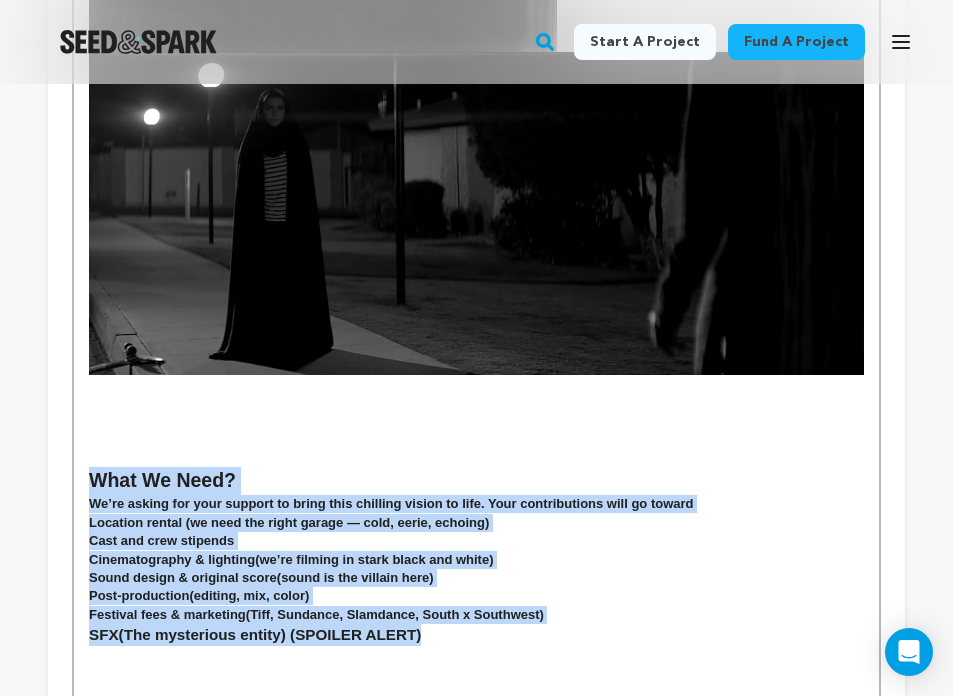click on "Festival fees & marketing  (Tiff, Sundance, Slamdance, South x Southwest)" at bounding box center [476, 615] 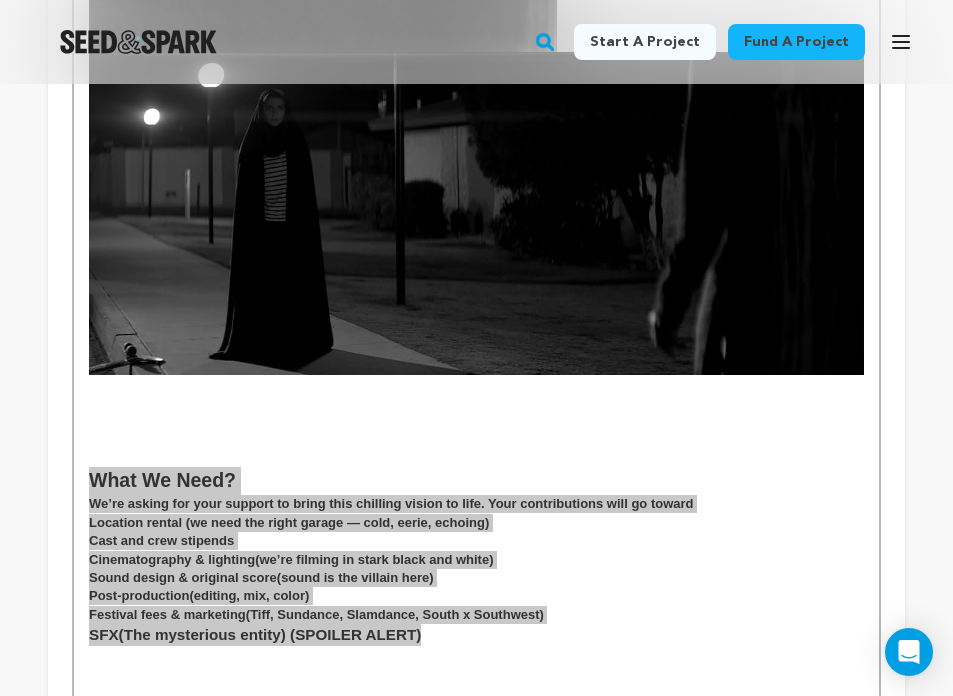 click on "S FX  (The mysterious entity) (SPOILER ALERT)" at bounding box center (476, 635) 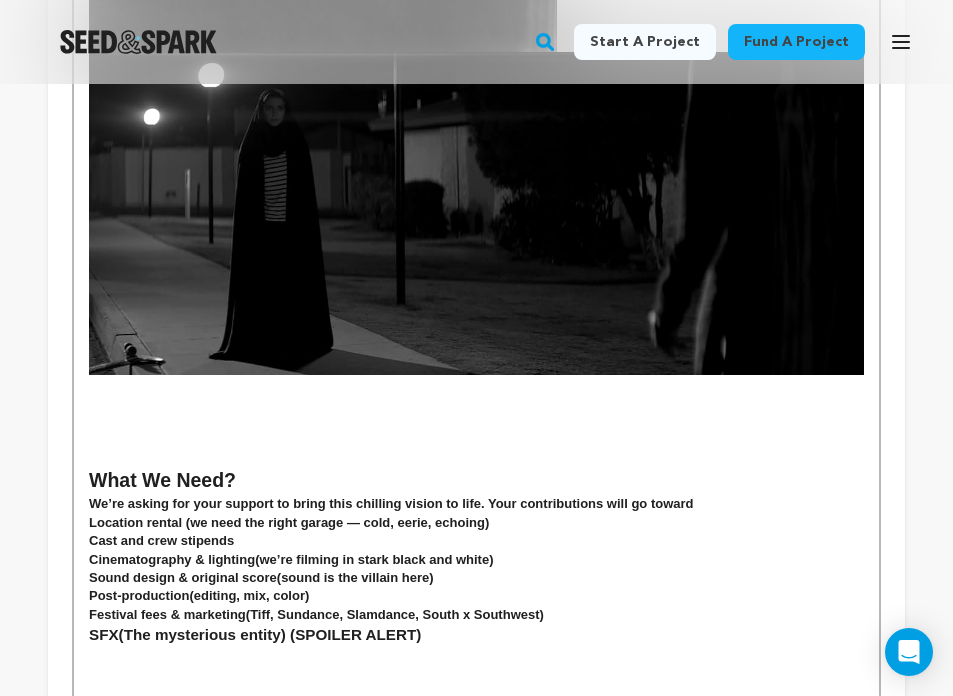 click at bounding box center [476, 664] 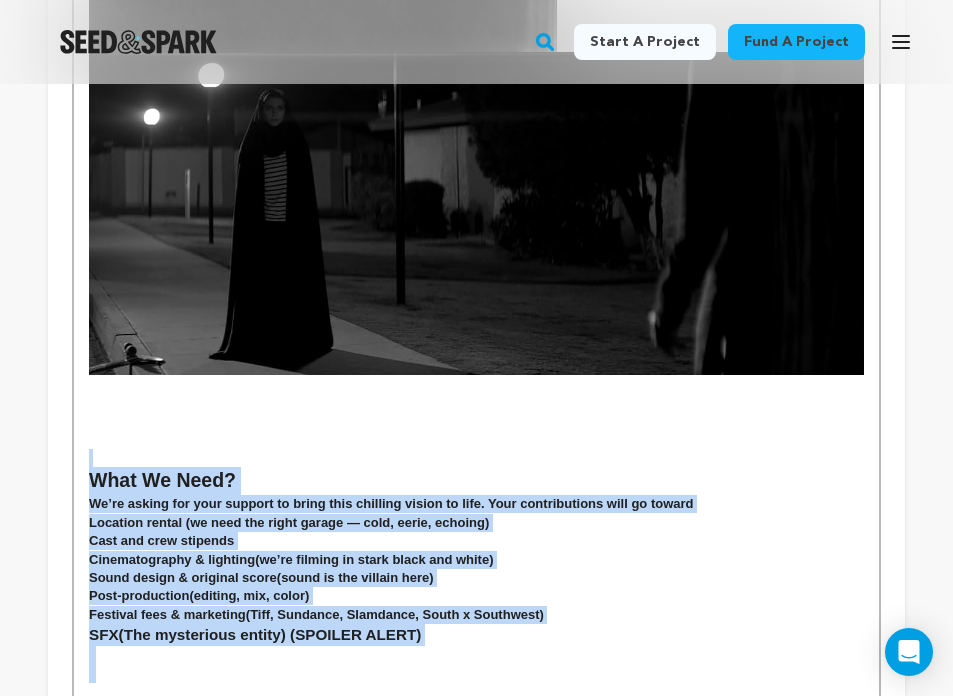 drag, startPoint x: 471, startPoint y: 639, endPoint x: 148, endPoint y: 459, distance: 369.76886 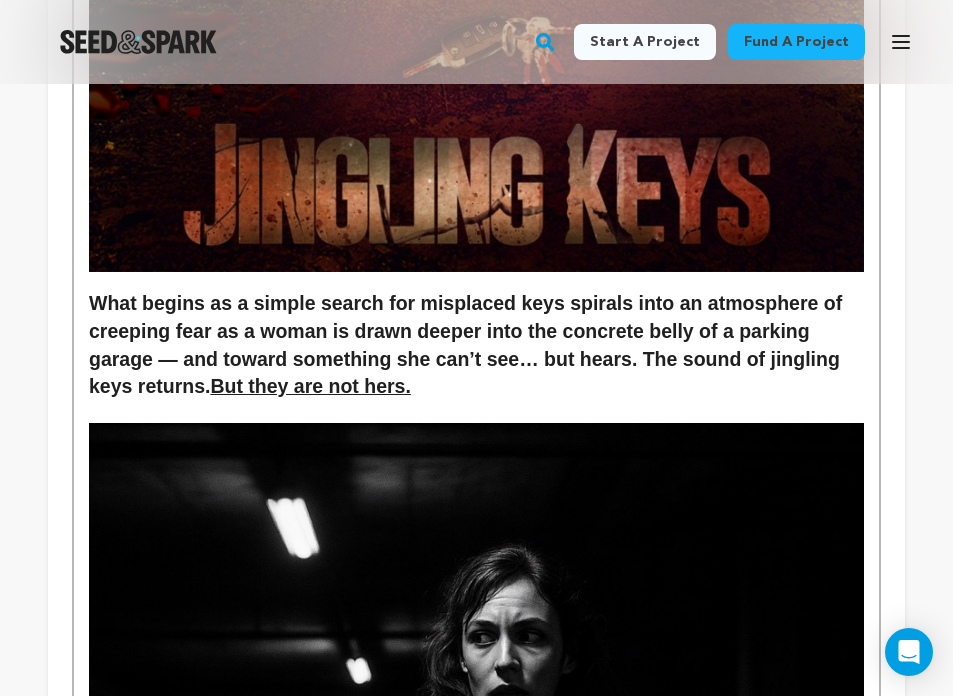 scroll, scrollTop: 1522, scrollLeft: 0, axis: vertical 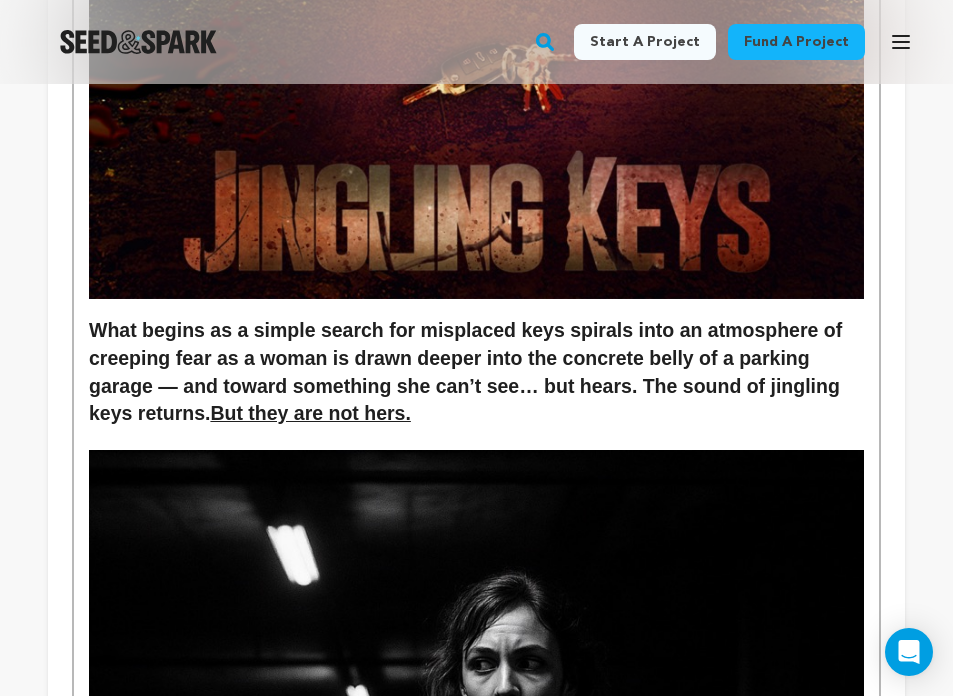 click on "What begins as a simple search for misplaced keys spirals into an atmosphere of creeping fear as a woman is drawn deeper into the concrete belly of a parking garage — and toward something she can’t see… but hears. The sound of jingling keys returns. But they are not hers." at bounding box center [476, 372] 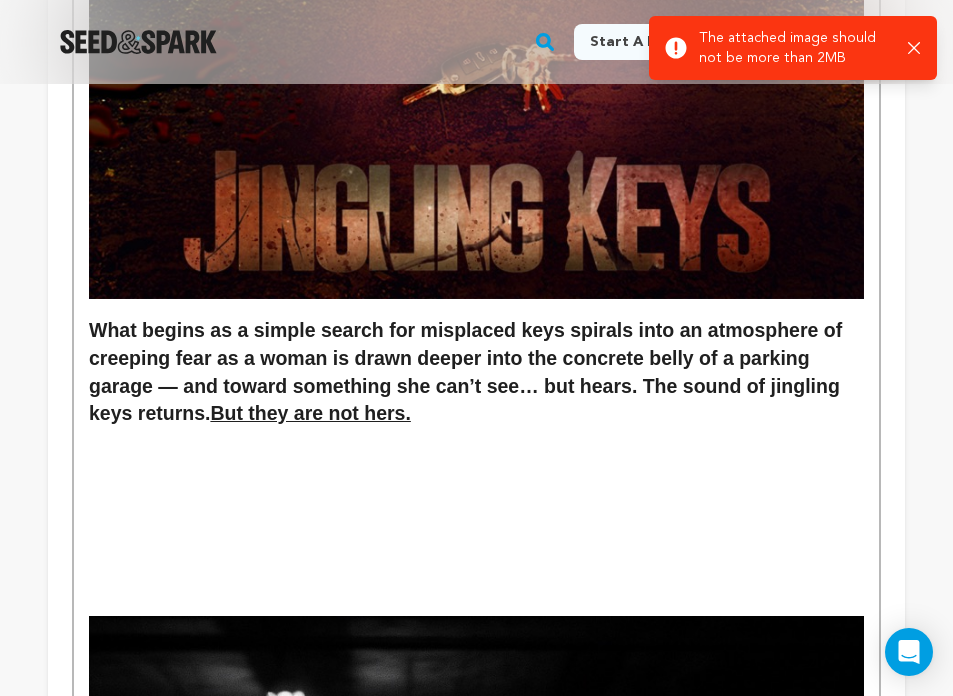 click 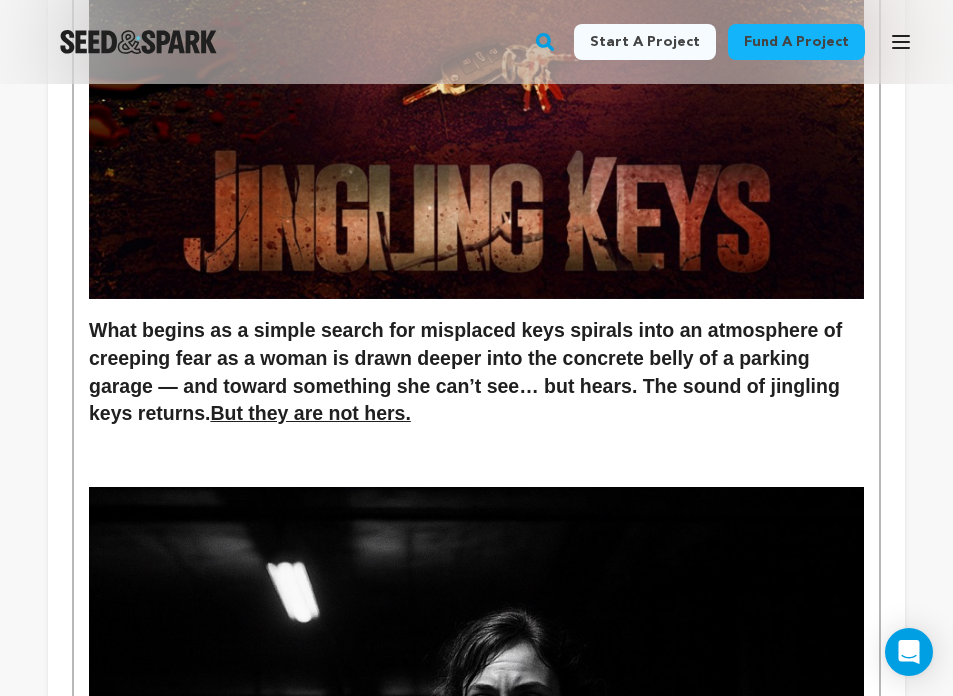 drag, startPoint x: 644, startPoint y: 399, endPoint x: 653, endPoint y: 405, distance: 10.816654 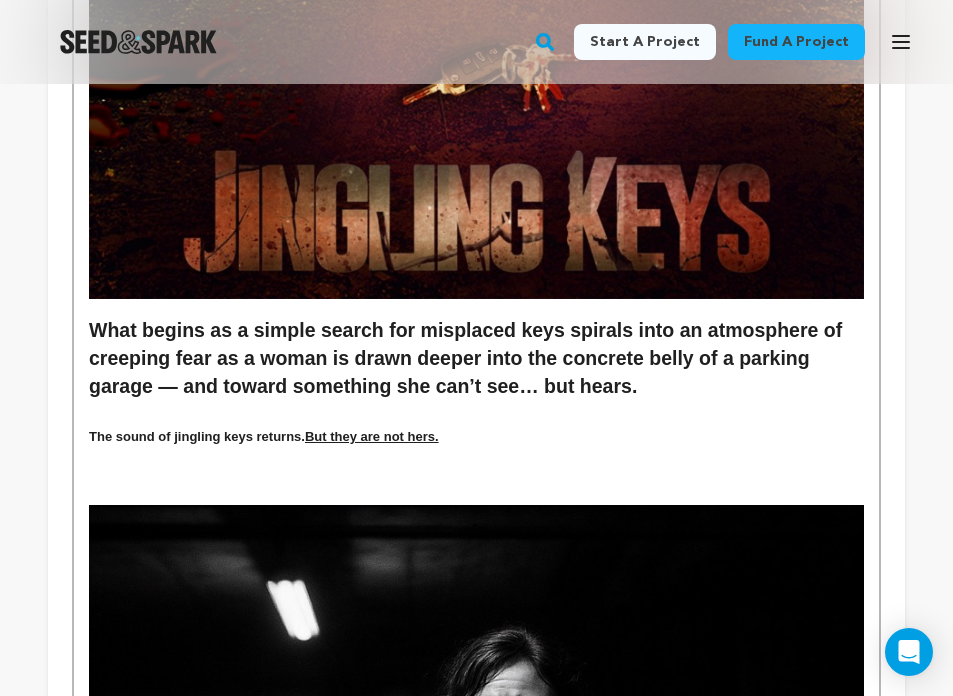 click on "﻿ The sound of jingling keys returns.  But they are not hers." at bounding box center [476, 437] 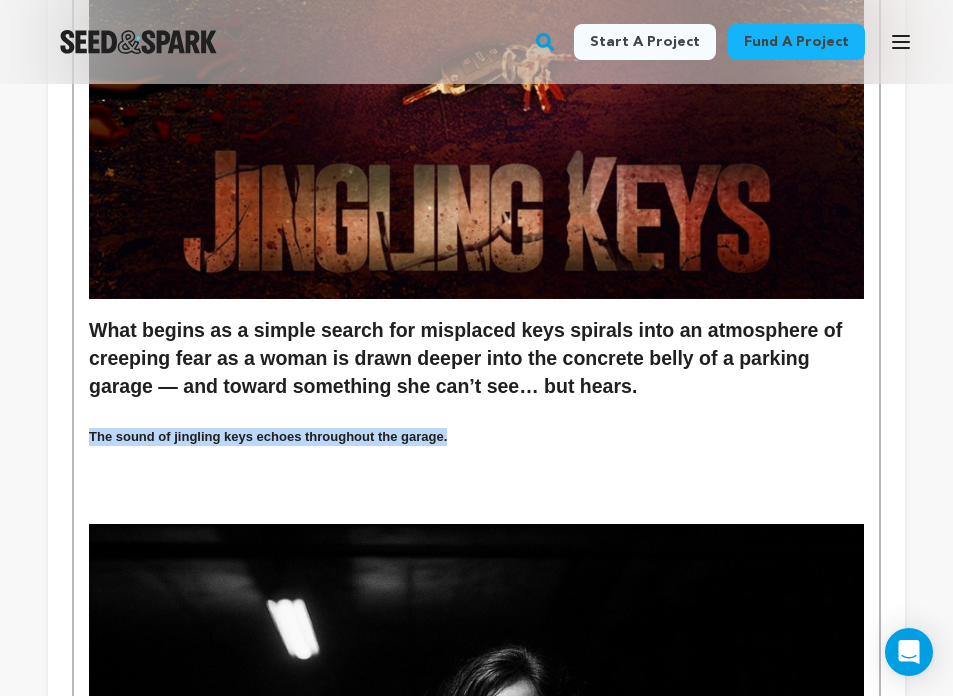 drag, startPoint x: 465, startPoint y: 453, endPoint x: 58, endPoint y: 447, distance: 407.04422 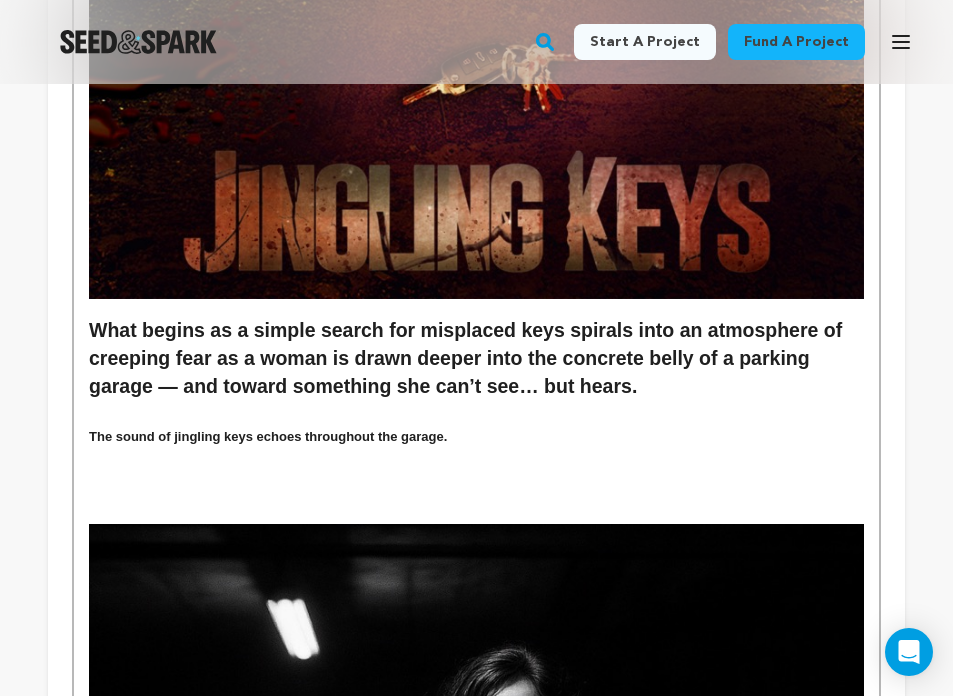 click on "What begins as a simple search for misplaced keys spirals into an atmosphere of creeping fear as a woman is drawn deeper into the concrete belly of a parking garage — and toward something she can’t see… but hears." at bounding box center (476, 358) 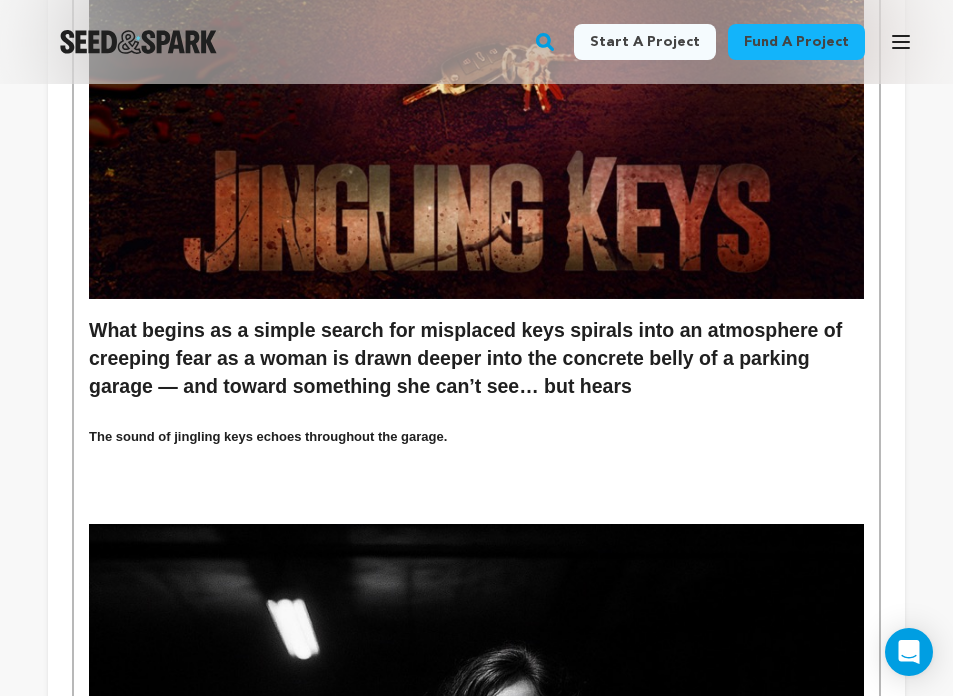 click at bounding box center [476, 456] 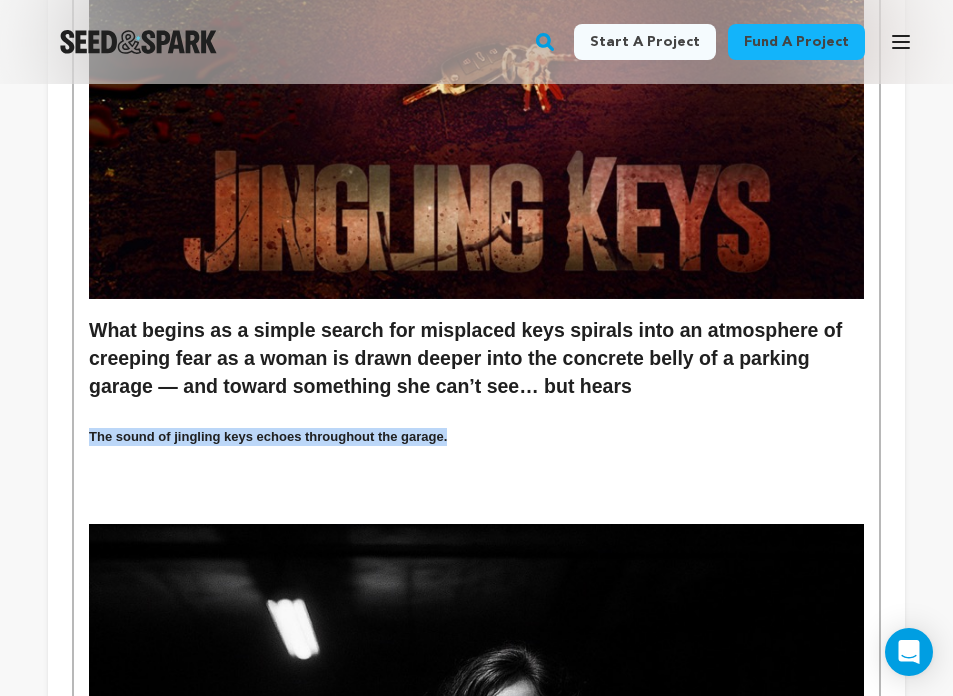 drag, startPoint x: 460, startPoint y: 438, endPoint x: 26, endPoint y: 436, distance: 434.0046 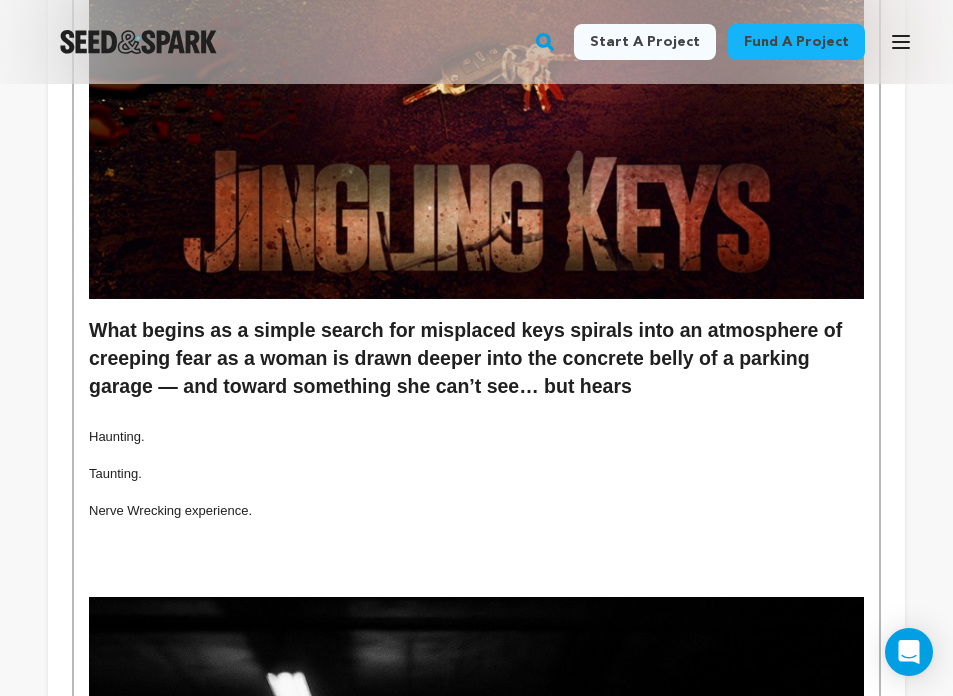 click at bounding box center (476, 566) 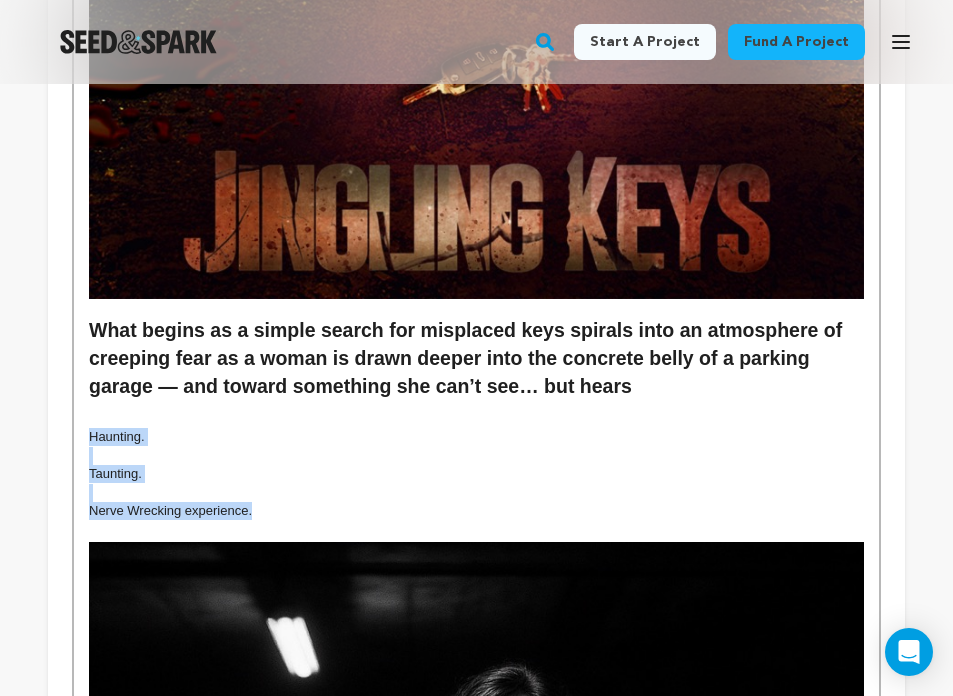 drag, startPoint x: 282, startPoint y: 512, endPoint x: 137, endPoint y: 465, distance: 152.42703 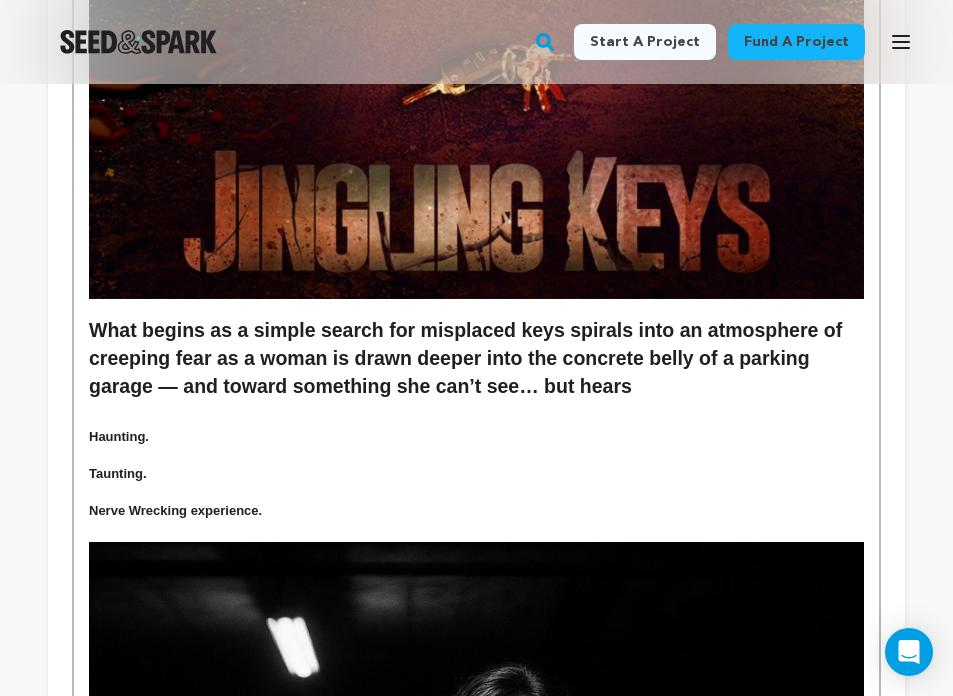 click at bounding box center [476, 493] 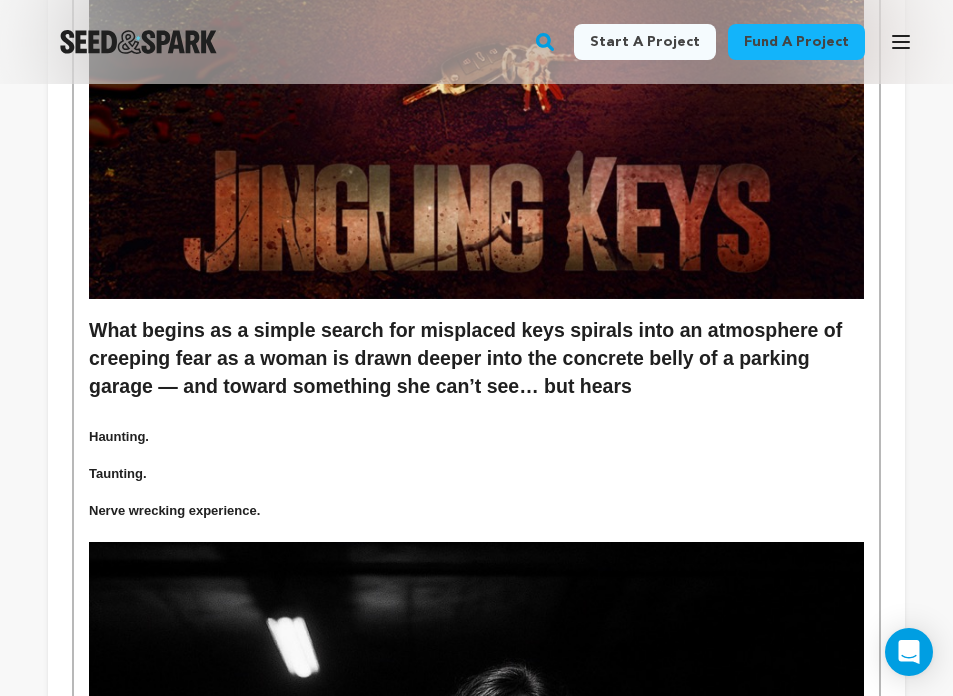 click on "What begins as a simple search for misplaced keys spirals into an atmosphere of creeping fear as a woman is drawn deeper into the concrete belly of a parking garage — and toward something she can’t see… but hears" at bounding box center [476, 358] 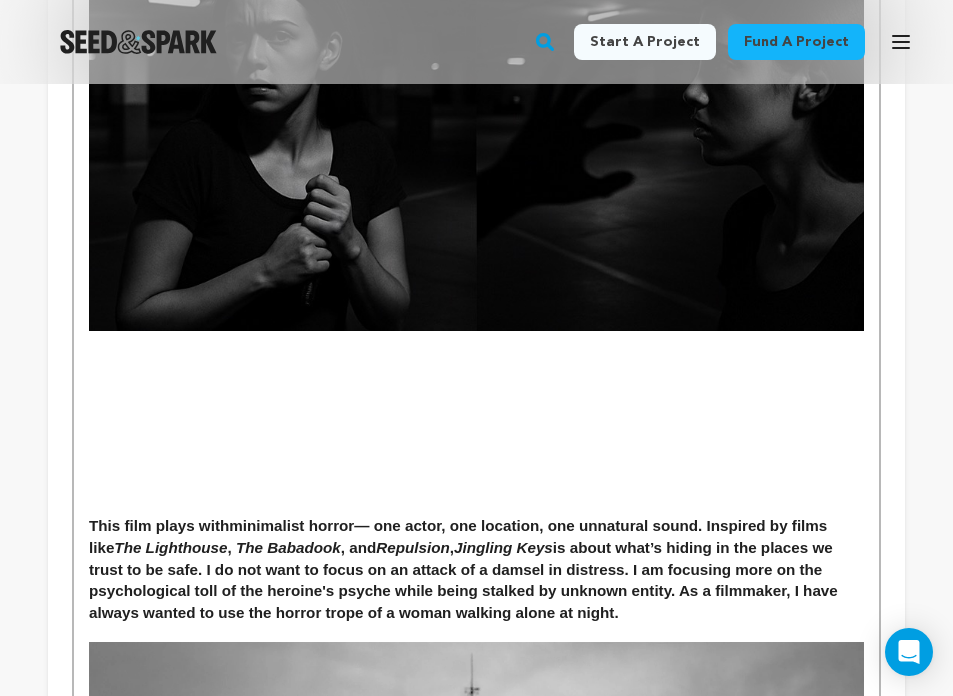 scroll, scrollTop: 4906, scrollLeft: 0, axis: vertical 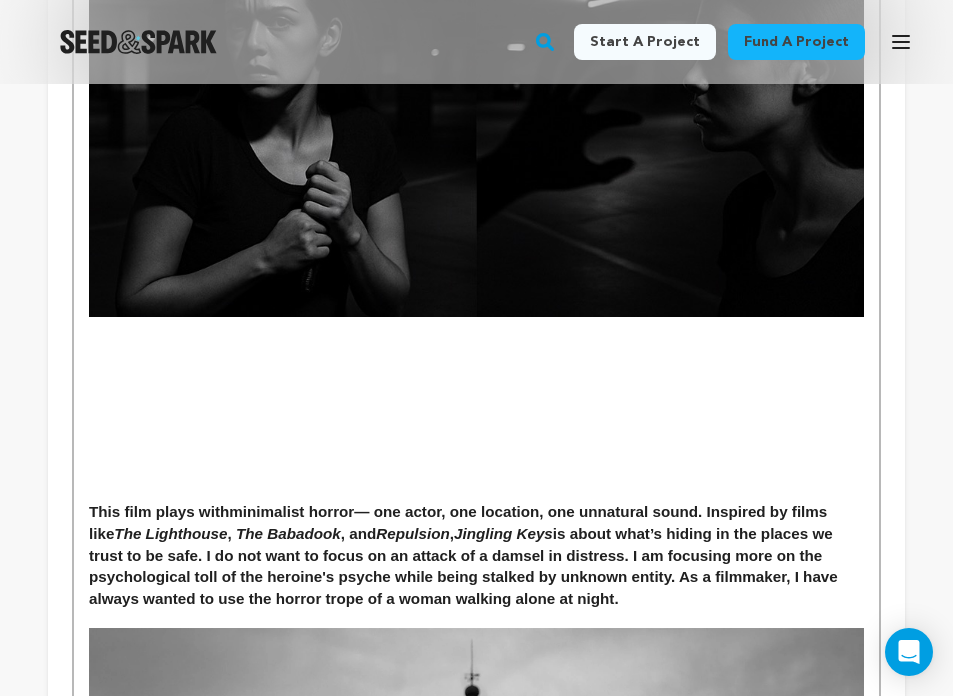 click at bounding box center [476, 474] 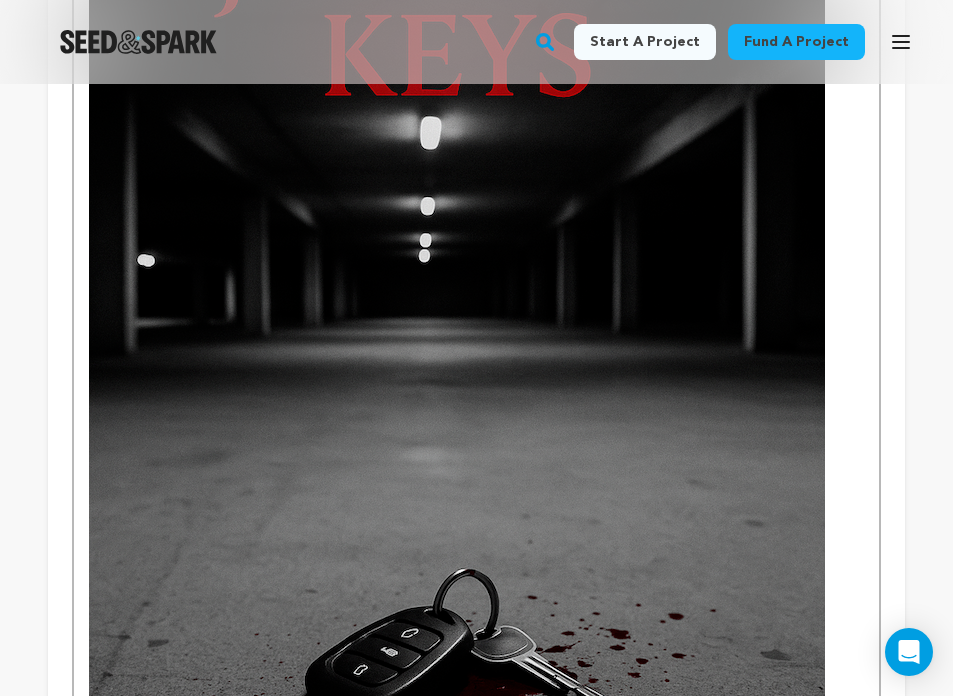 scroll, scrollTop: 5893, scrollLeft: 0, axis: vertical 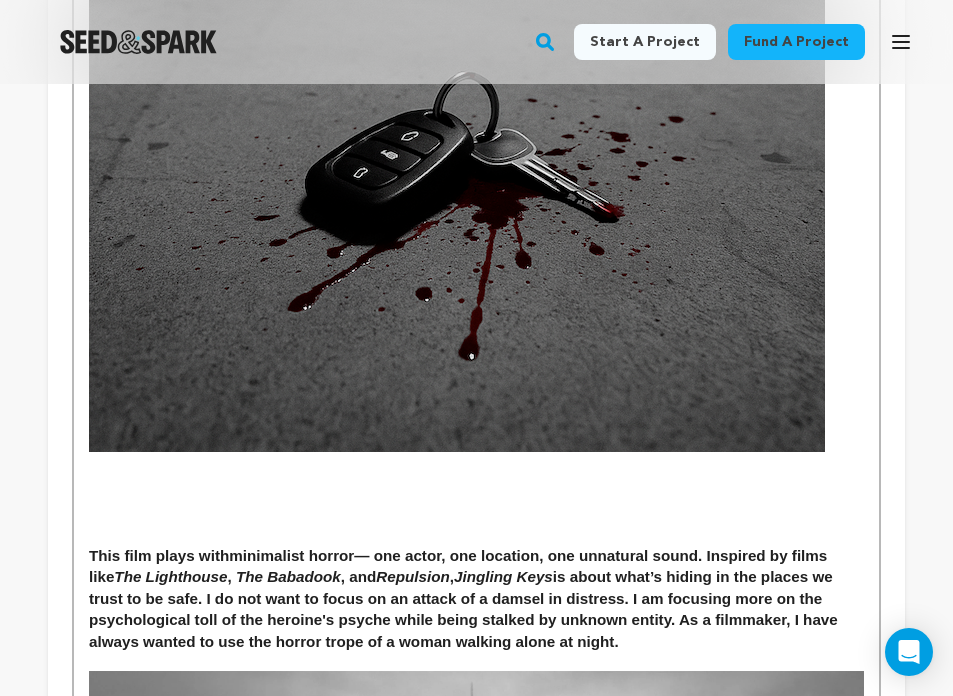 click at bounding box center [476, 535] 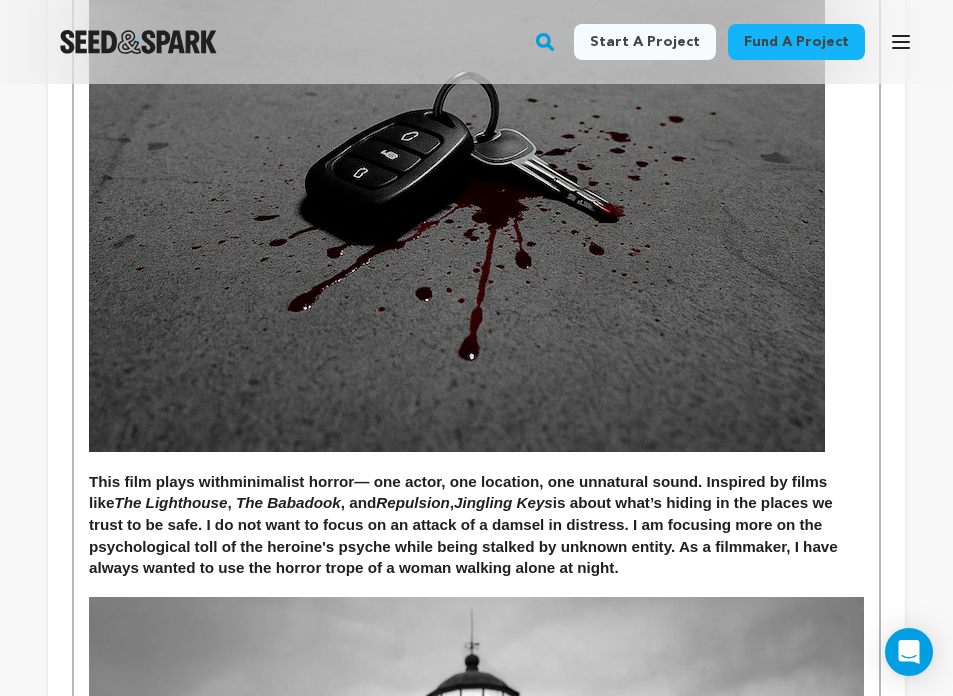 drag, startPoint x: 797, startPoint y: 550, endPoint x: 825, endPoint y: 573, distance: 36.23534 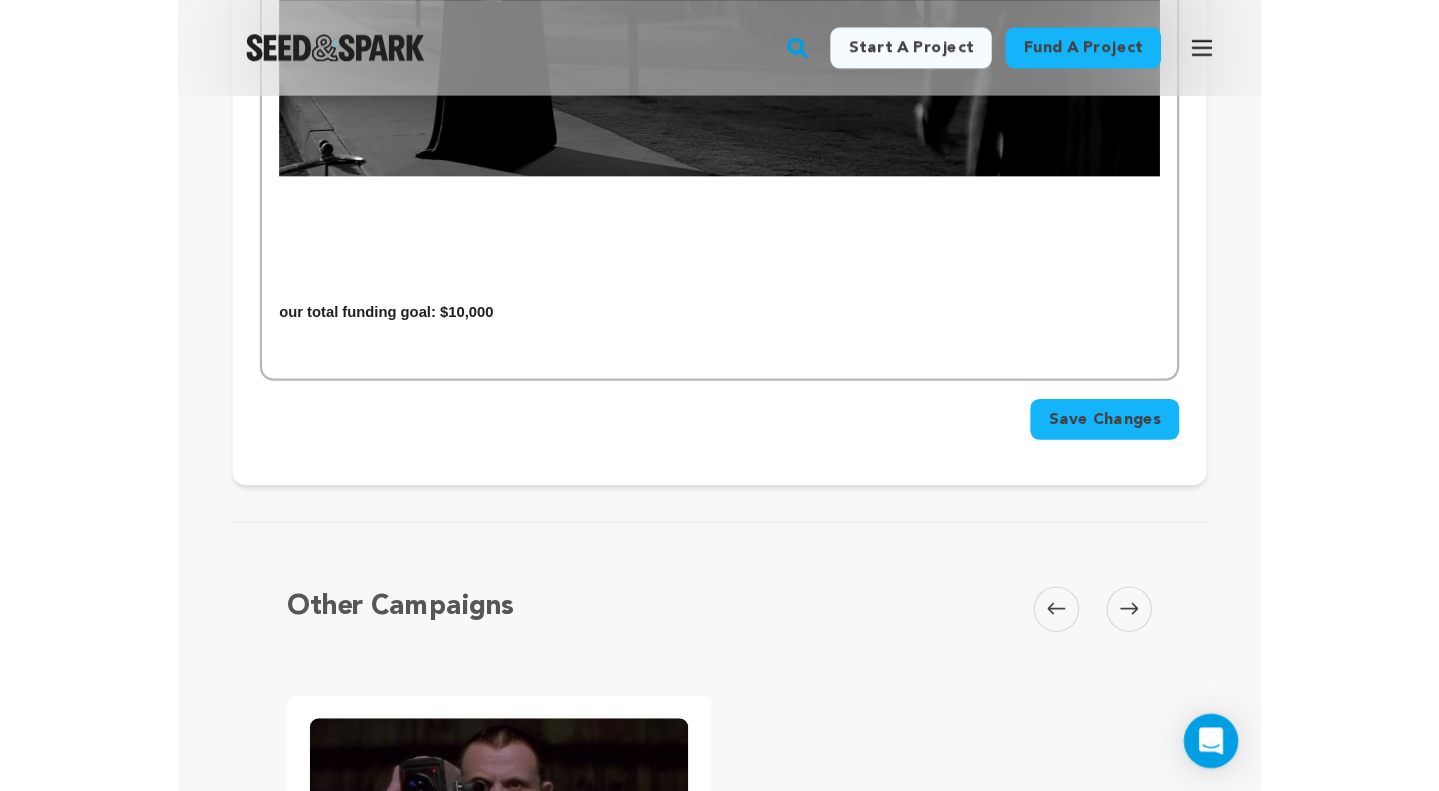 scroll, scrollTop: 8010, scrollLeft: 0, axis: vertical 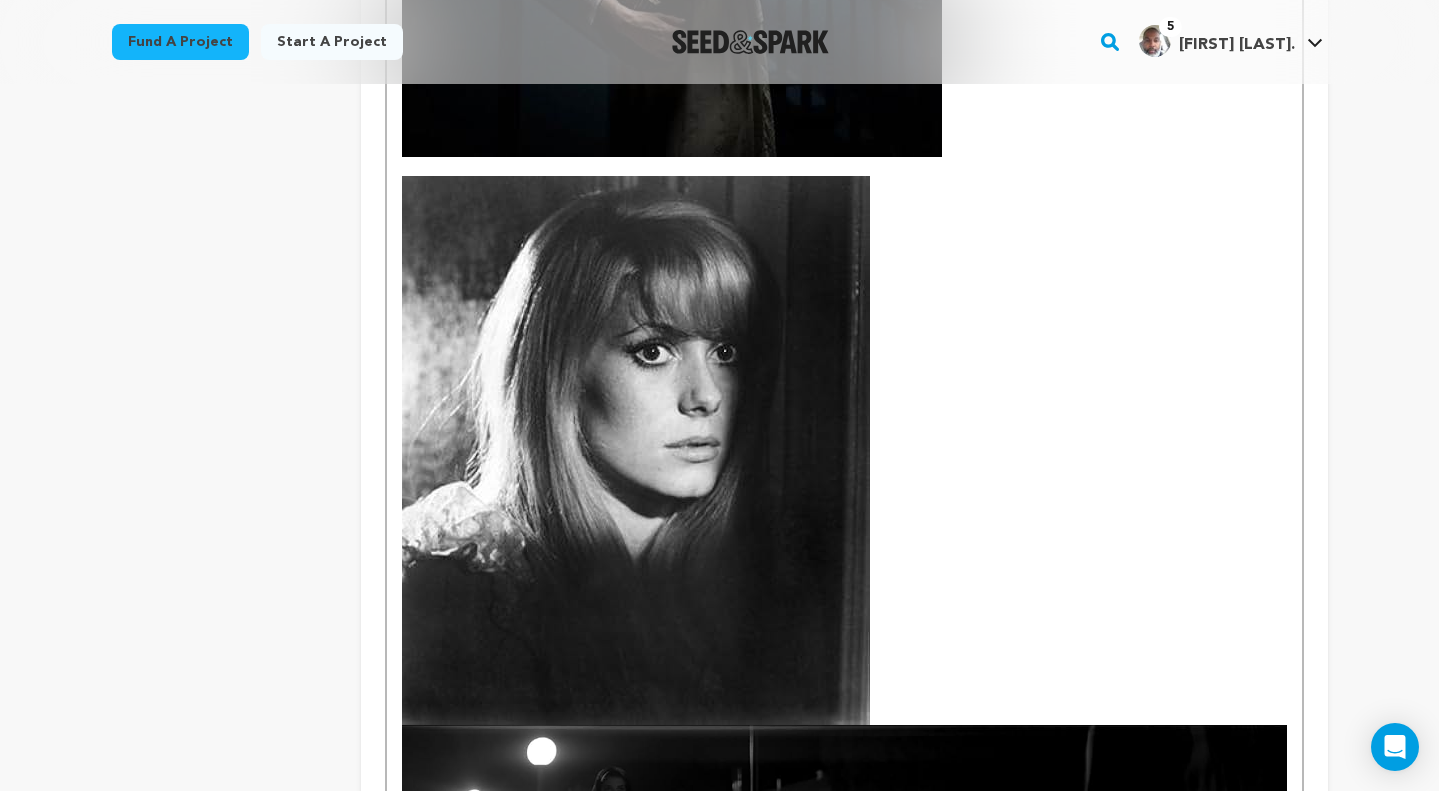 click on "Back to Project Dashboard
Edit Project
Submit For feedback
Submit For feedback
project
story" at bounding box center (720, -2889) 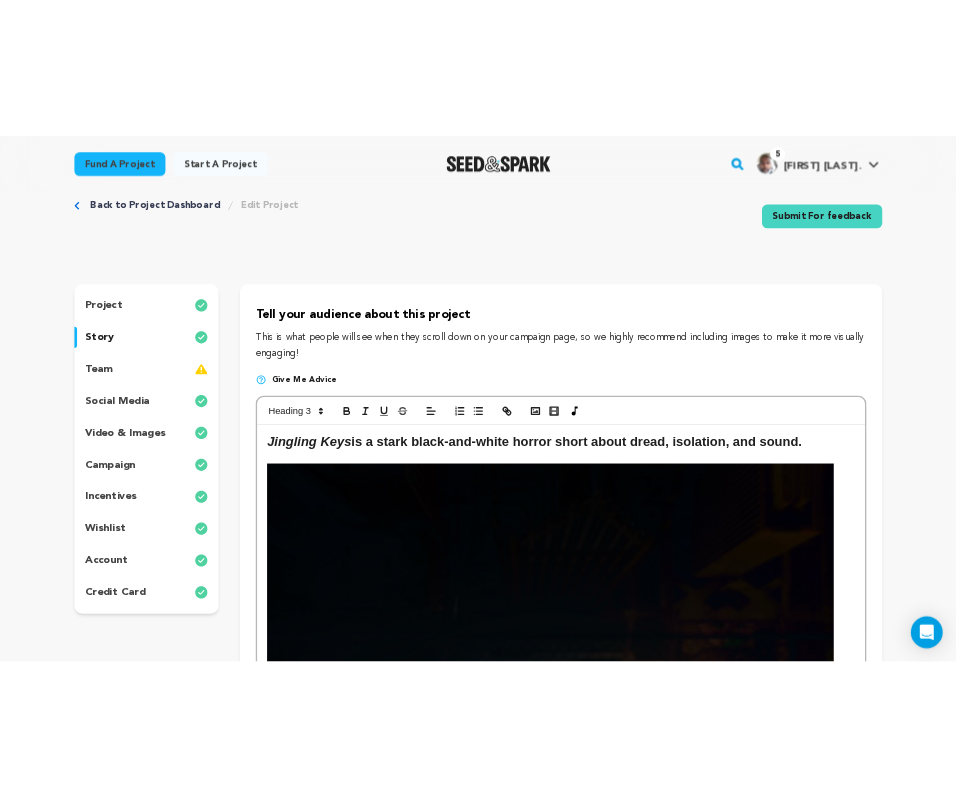scroll, scrollTop: 27, scrollLeft: 0, axis: vertical 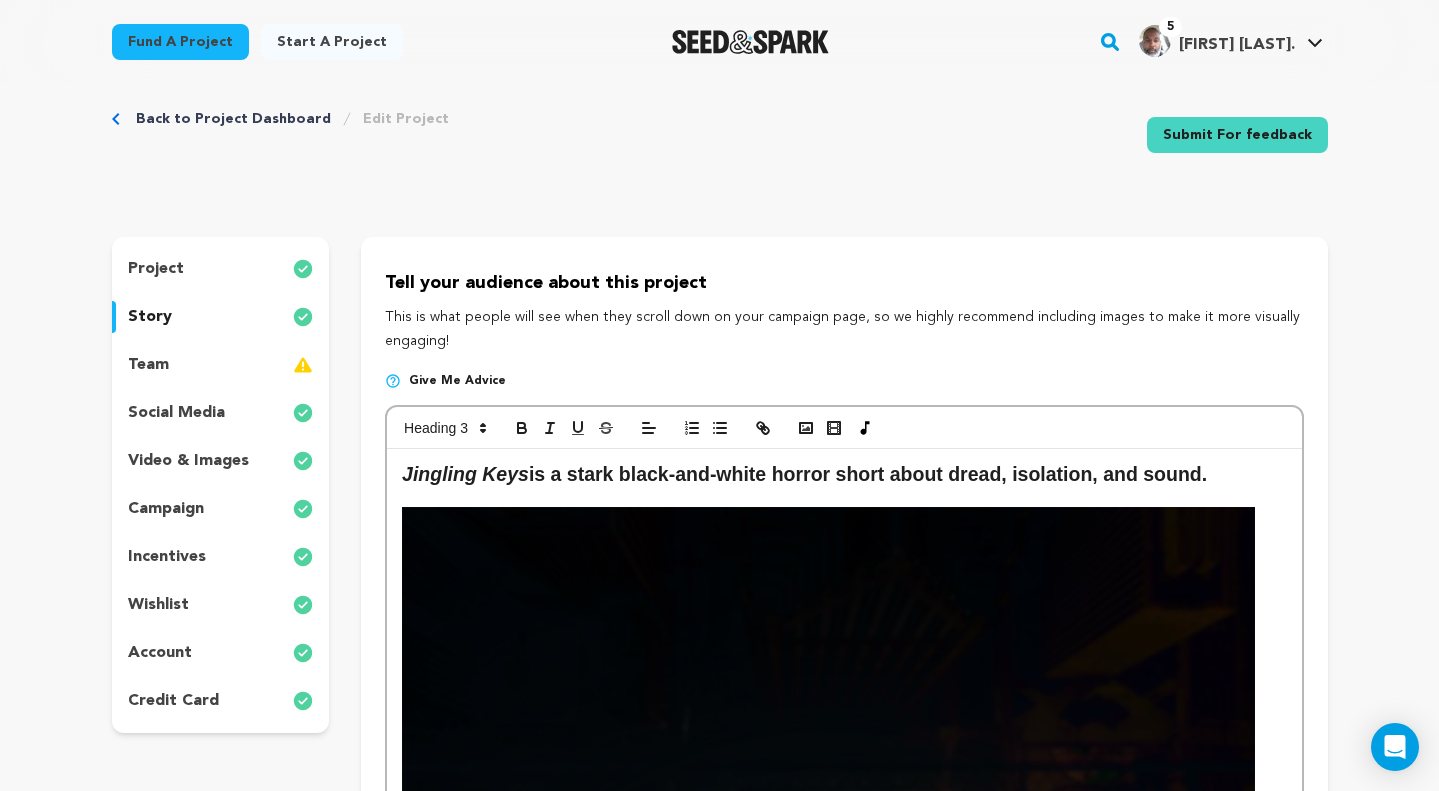 click on "incentives" at bounding box center (167, 557) 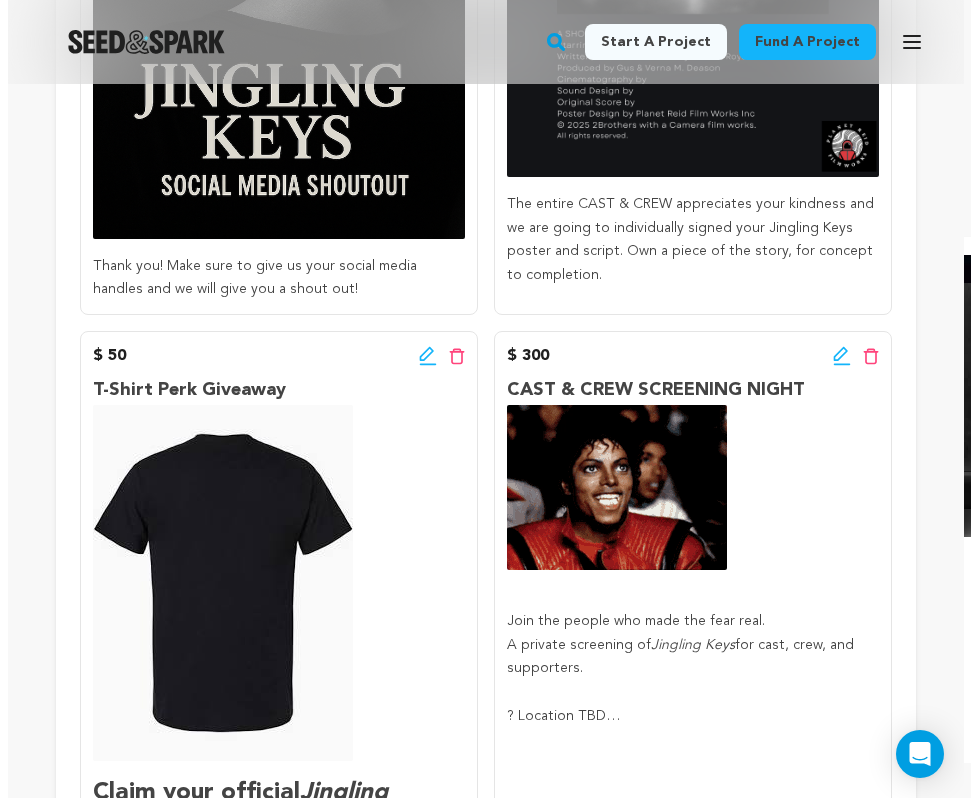scroll, scrollTop: 904, scrollLeft: 0, axis: vertical 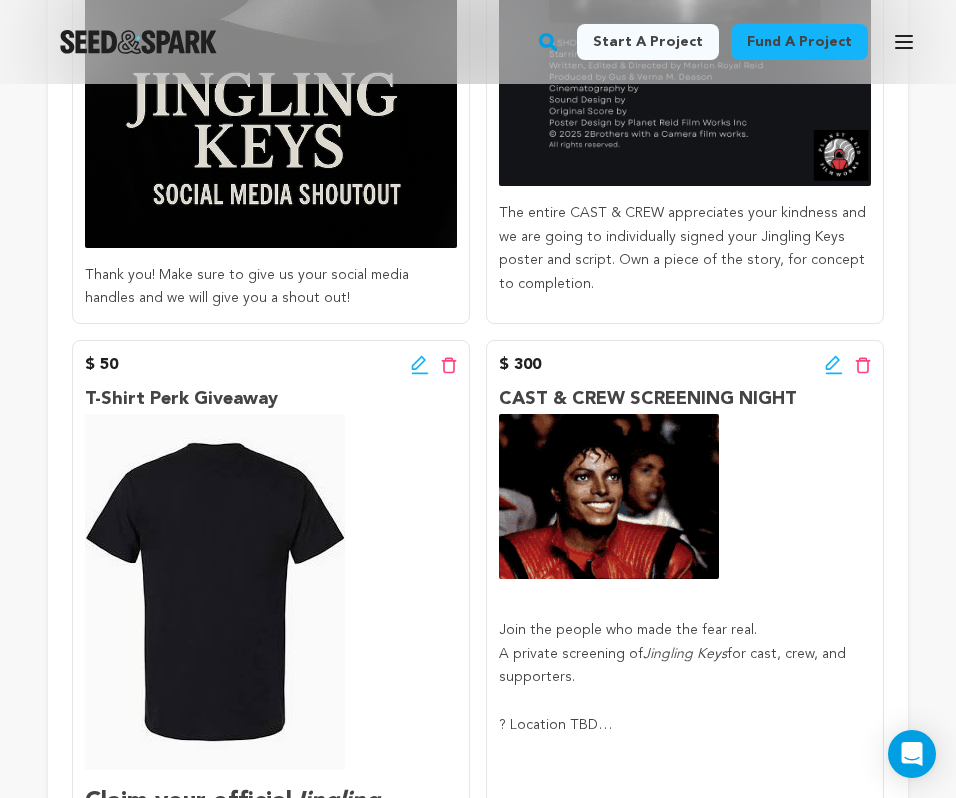click 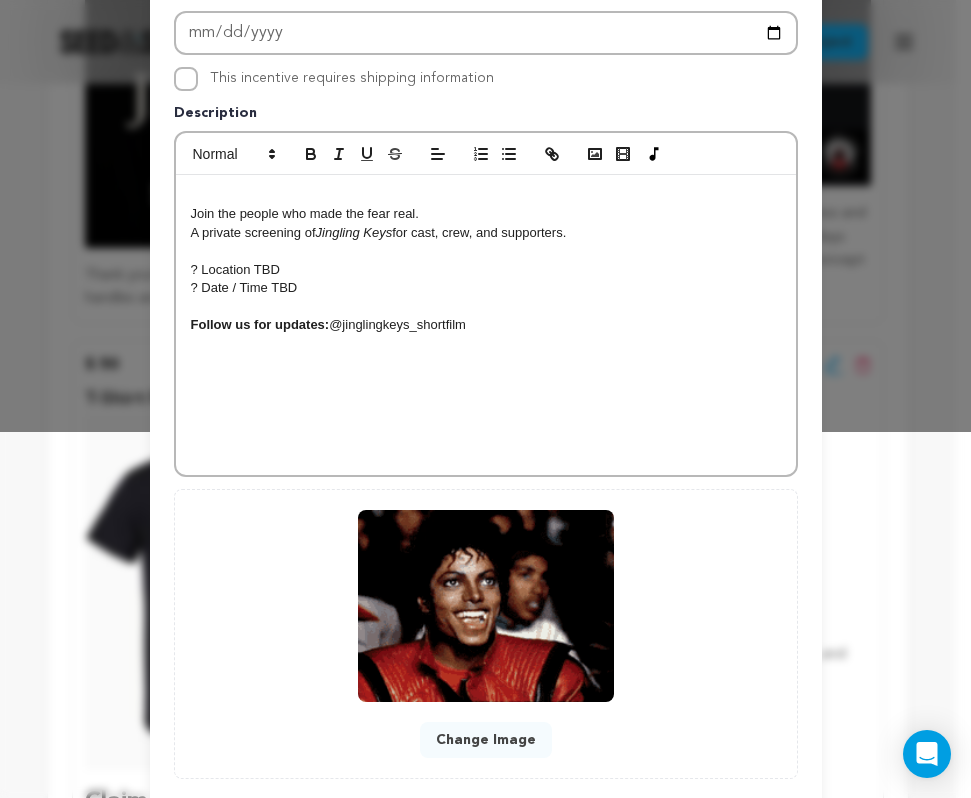 scroll, scrollTop: 368, scrollLeft: 0, axis: vertical 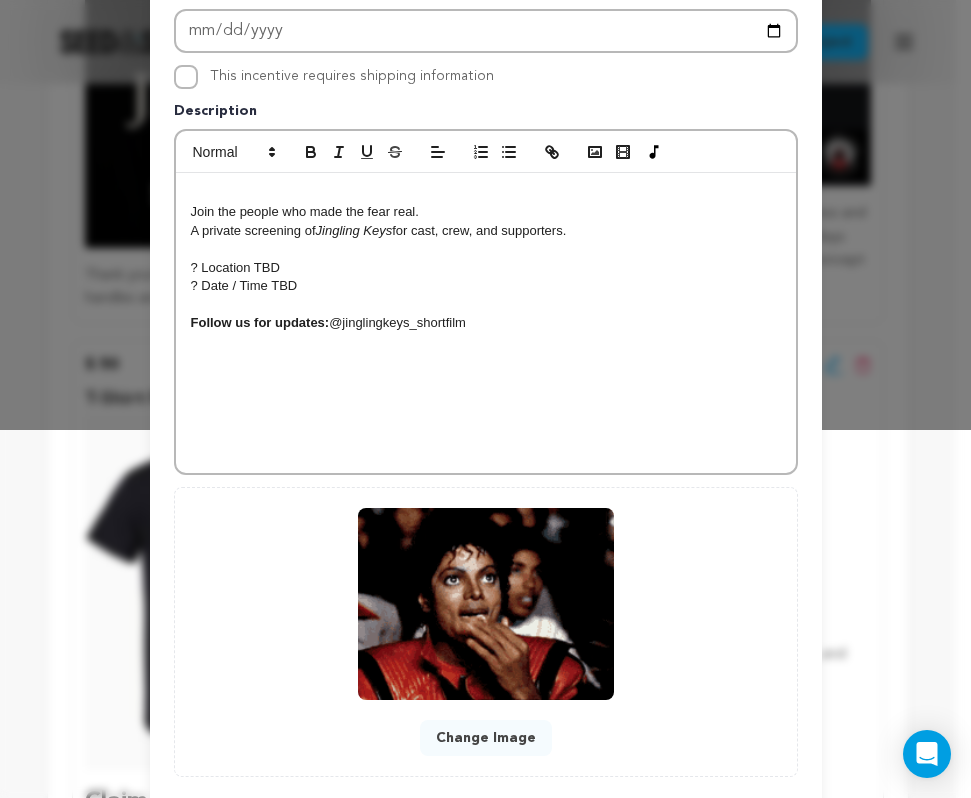 click on "Change Image" at bounding box center [486, 738] 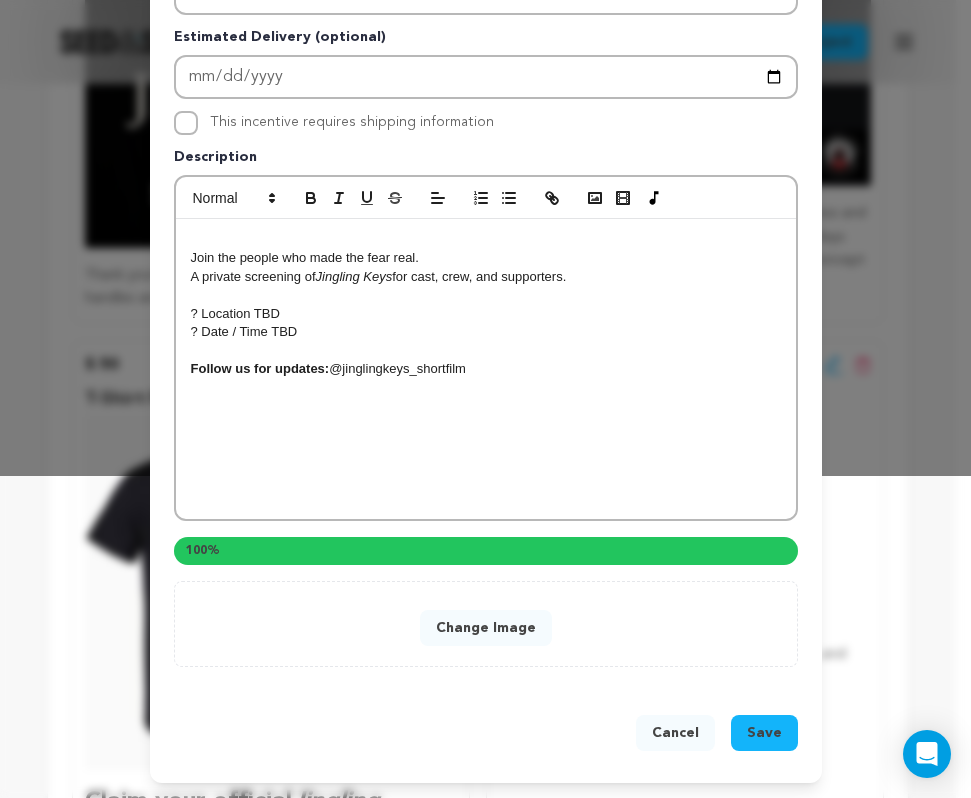 scroll, scrollTop: 281, scrollLeft: 0, axis: vertical 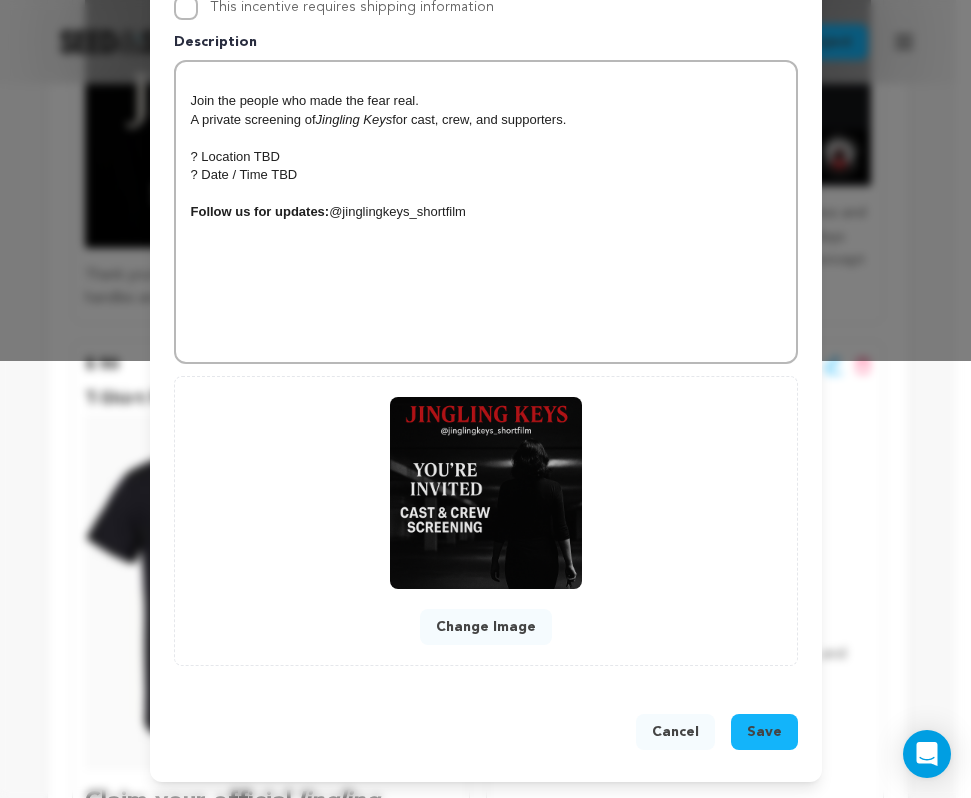 click on "Save" at bounding box center [764, 732] 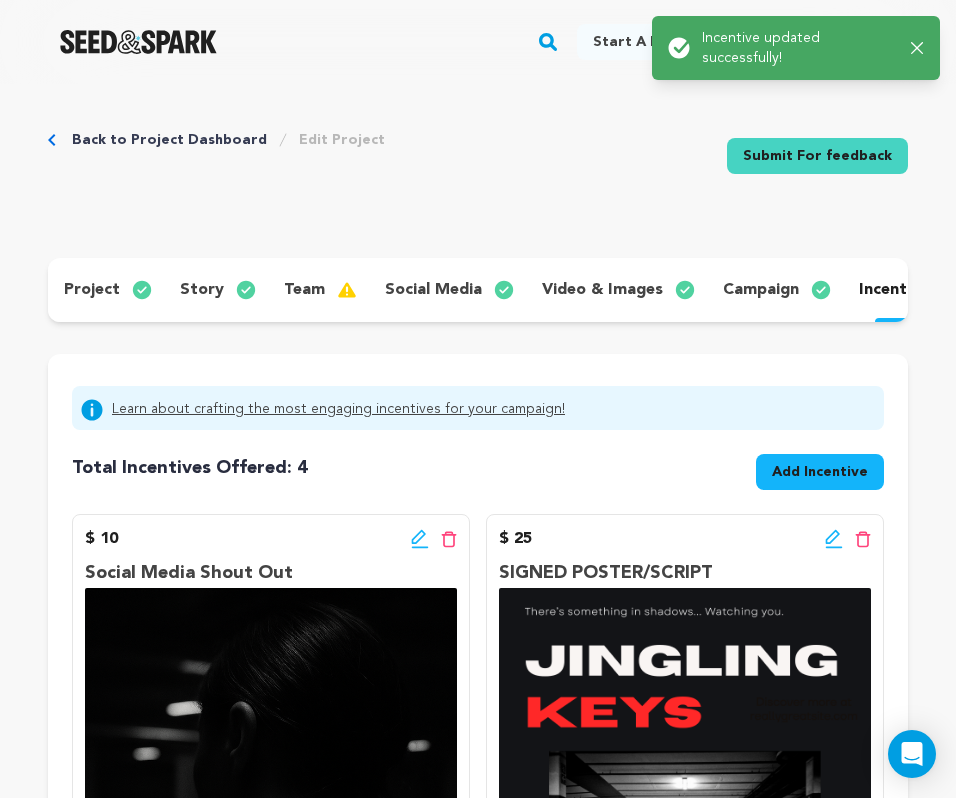 scroll, scrollTop: 0, scrollLeft: 0, axis: both 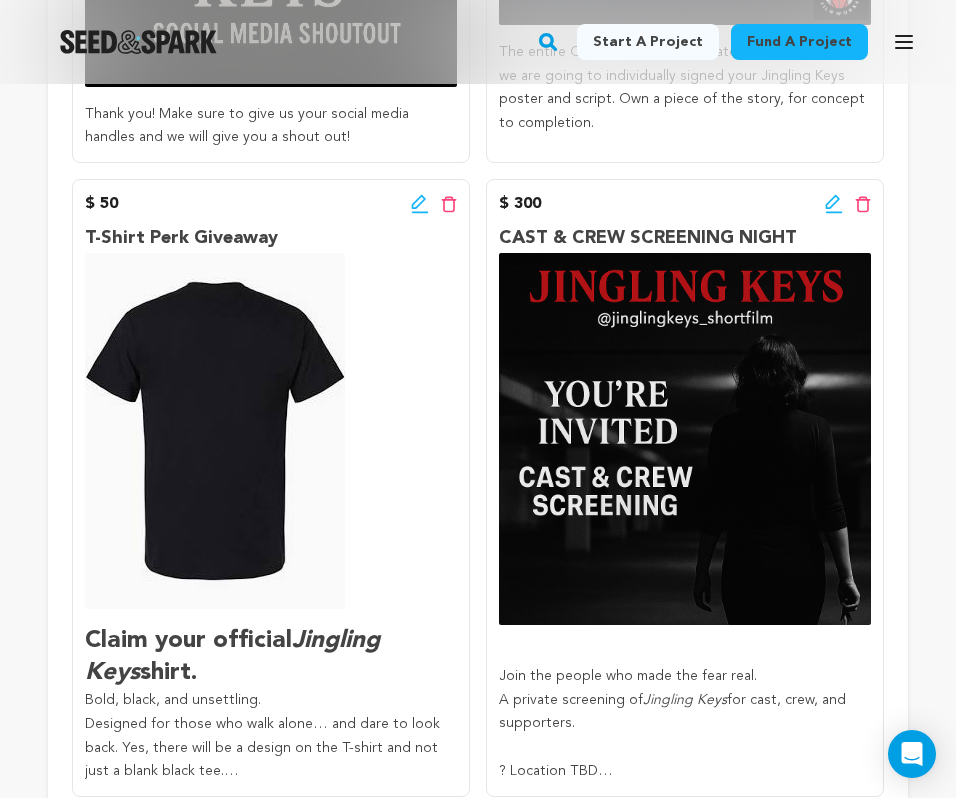 click 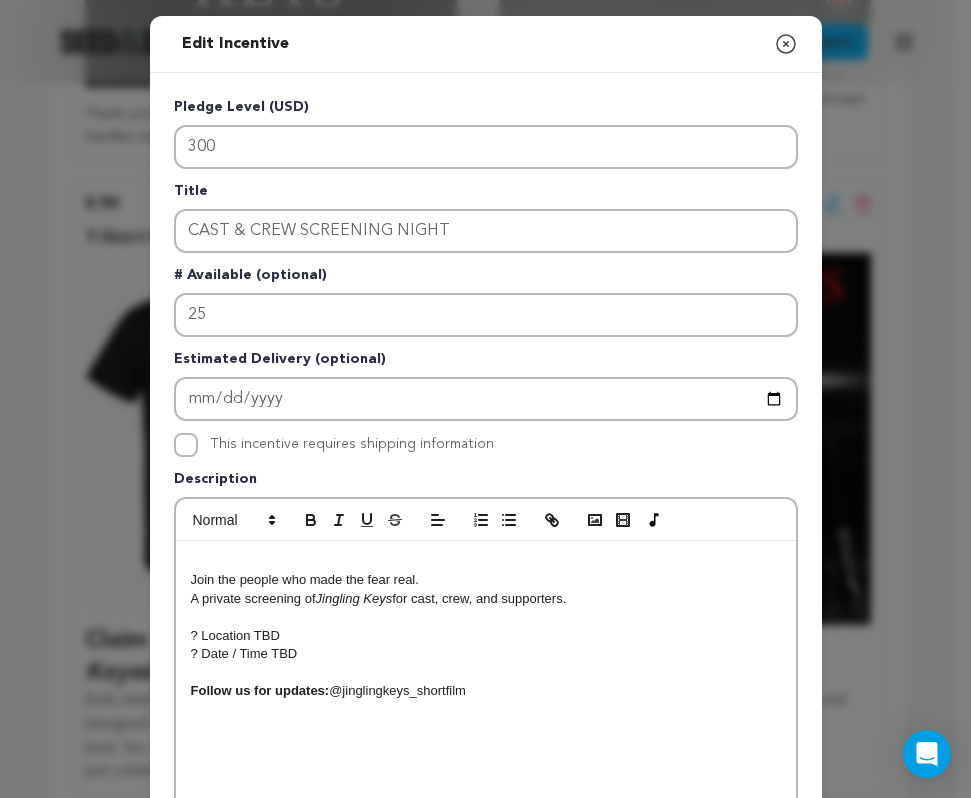 click on "A private screening of Jingling Keys for cast, crew, and supporters. ? Location TBD ? Date / Time TBD Follow us for updates: @jinglingkeys_shortfilm" at bounding box center (486, 691) 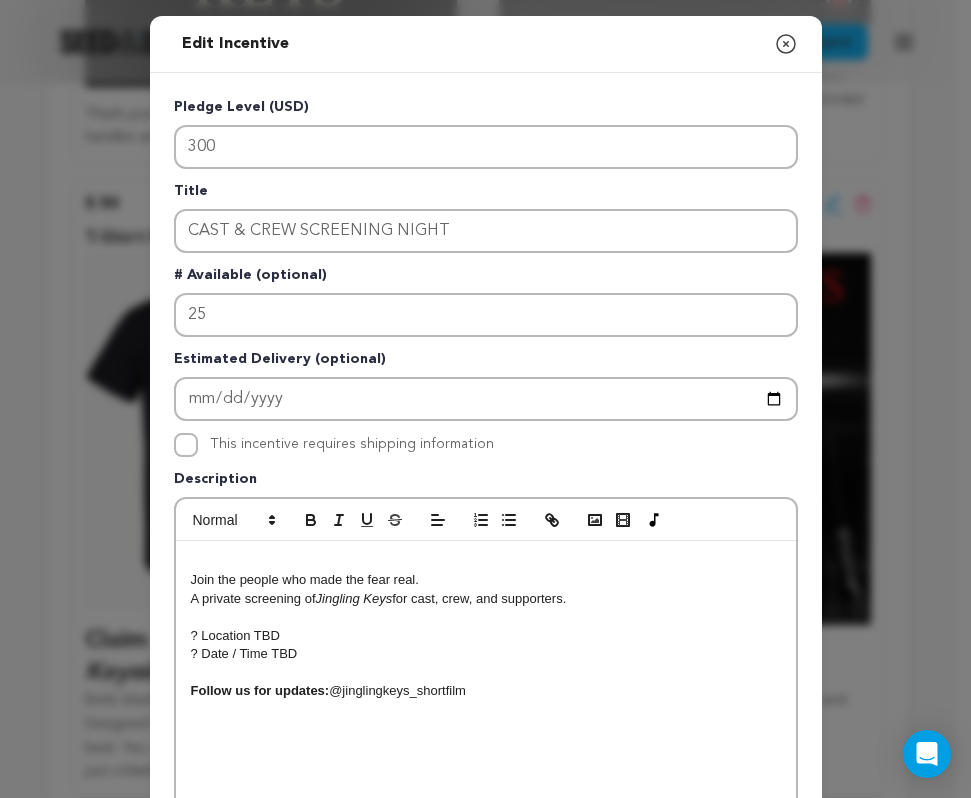type 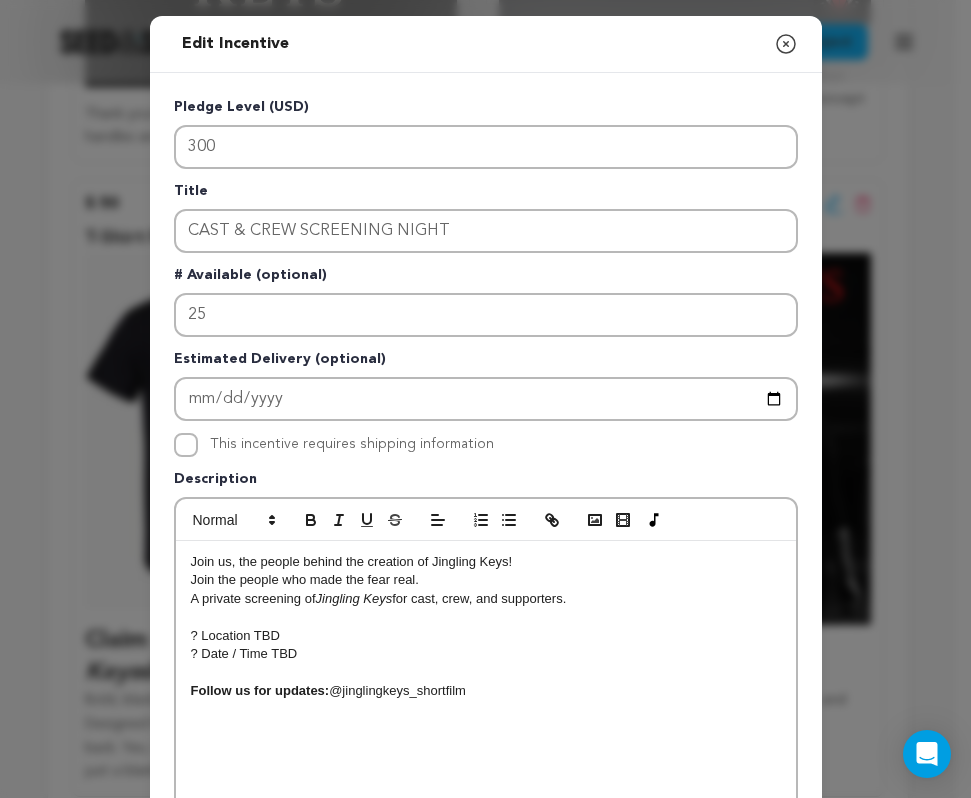 click on "Edit Incentive Close modal Pledge Level (USD) 300 Title CAST & CREW SCREENING NIGHT # Available (optional) 25" at bounding box center (485, 638) 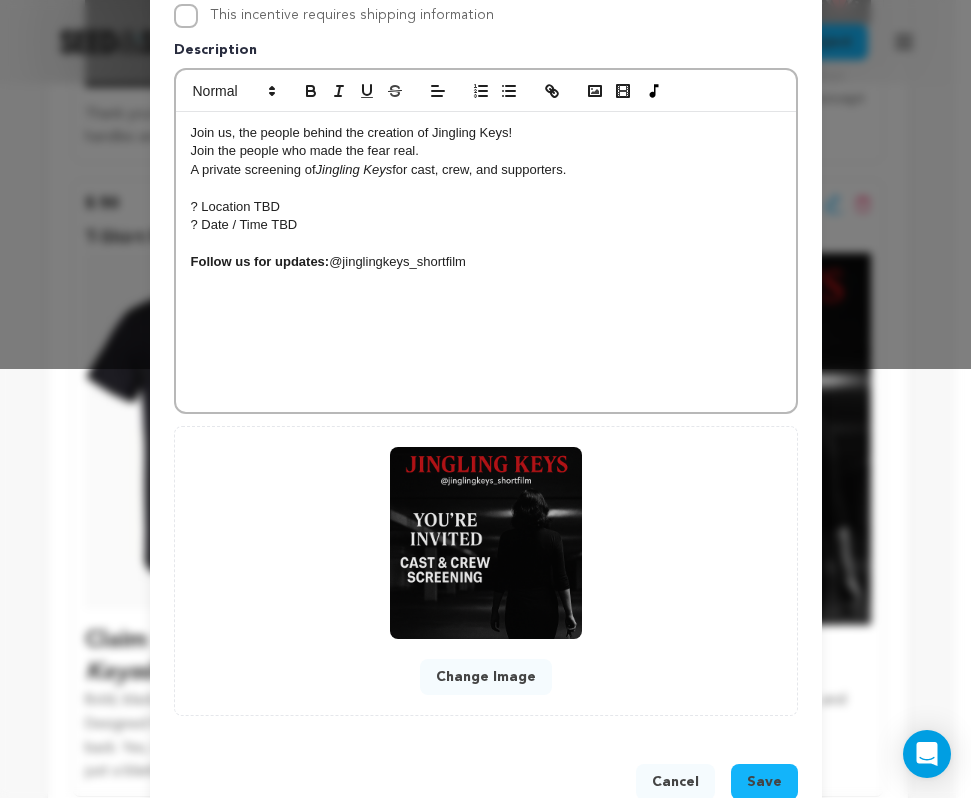 scroll, scrollTop: 480, scrollLeft: 0, axis: vertical 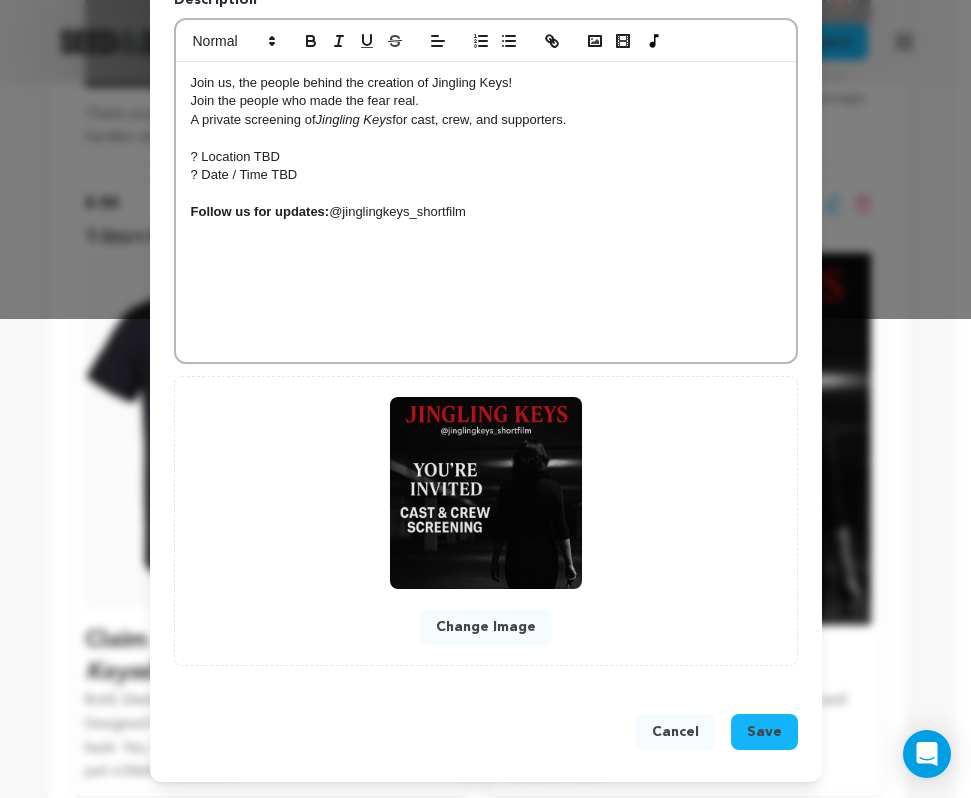 click on "Save" at bounding box center [764, 732] 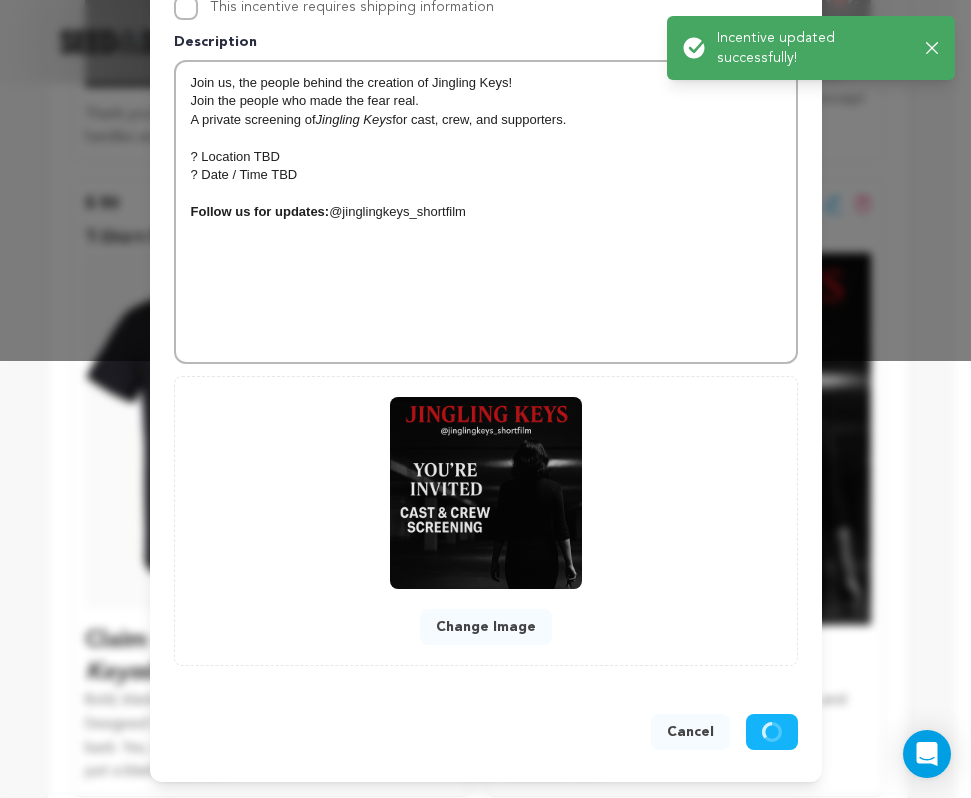 scroll, scrollTop: 437, scrollLeft: 0, axis: vertical 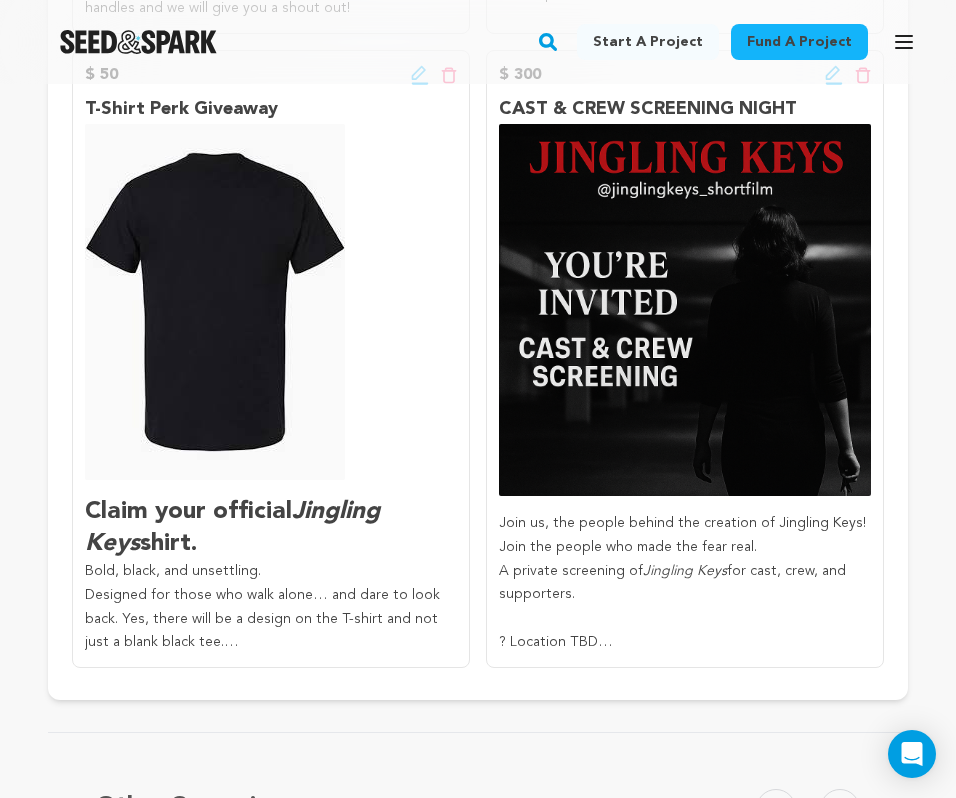 click 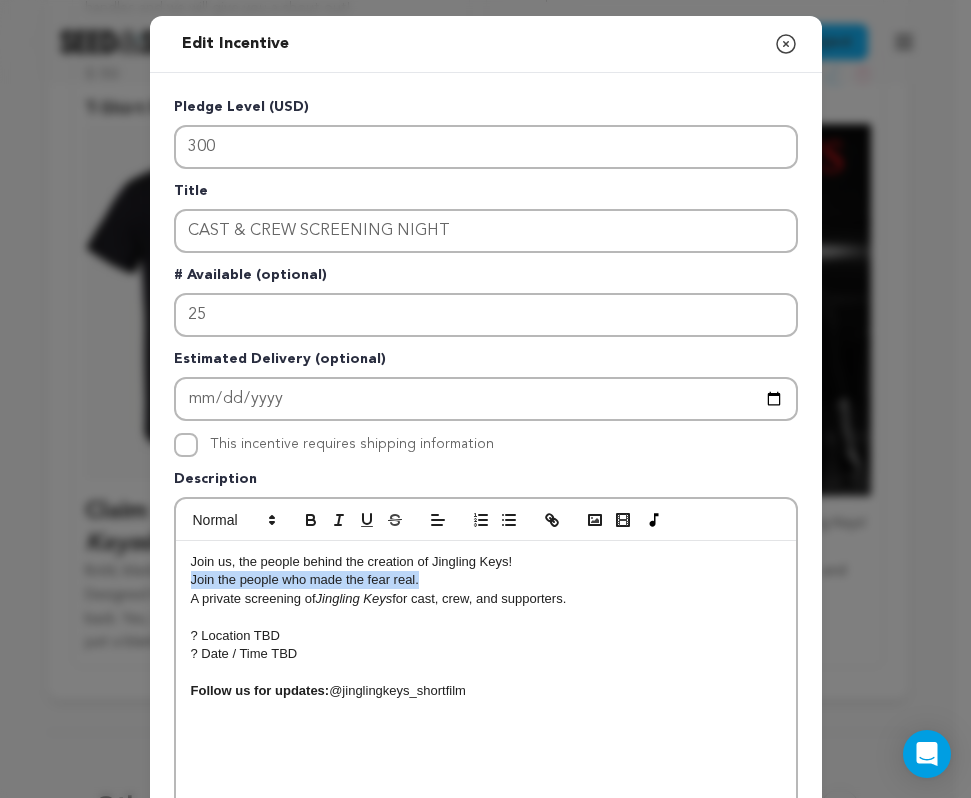 drag, startPoint x: 427, startPoint y: 581, endPoint x: 176, endPoint y: 580, distance: 251.002 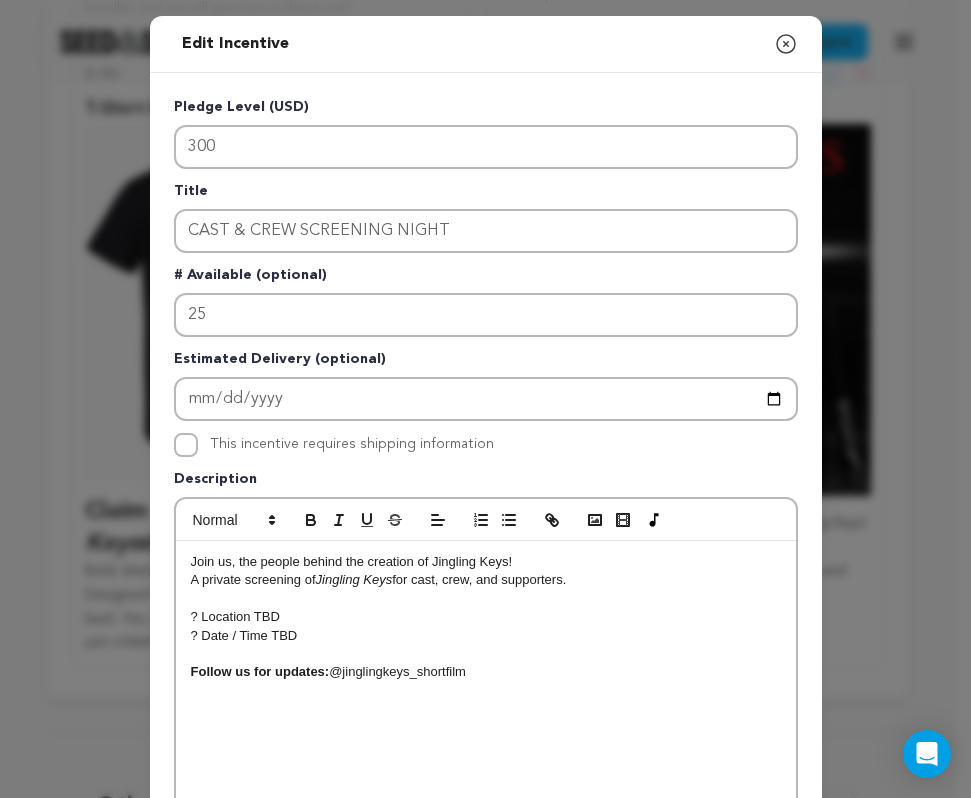 click on "Join us, the people behind the creation of Jingling Keys!" at bounding box center [486, 562] 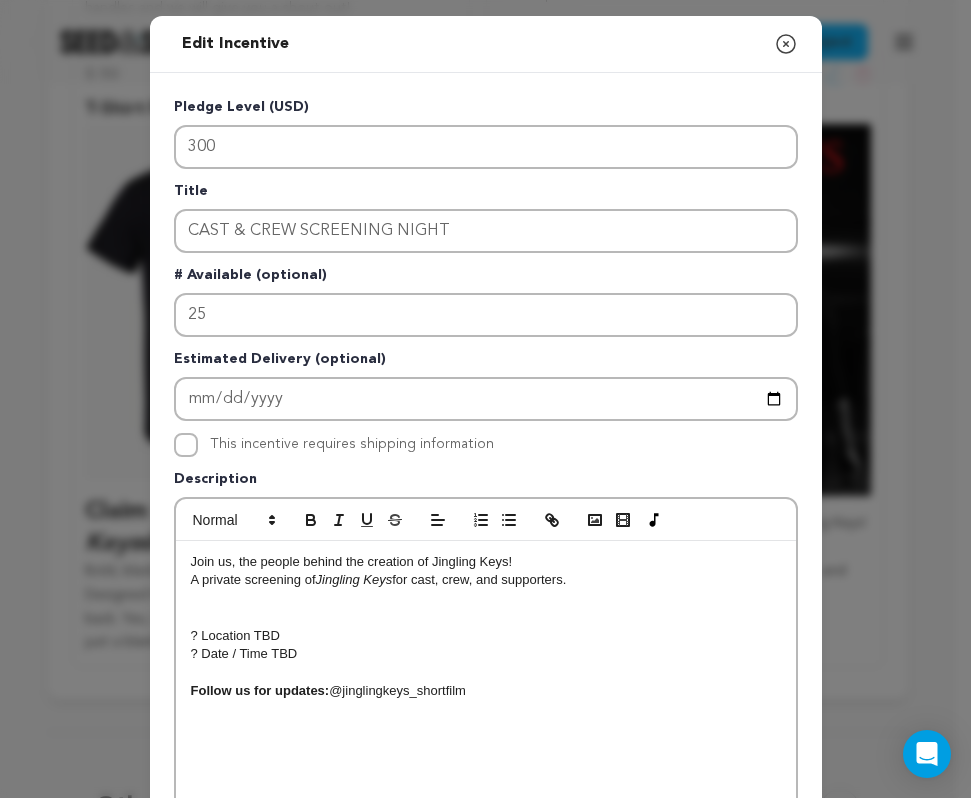 type 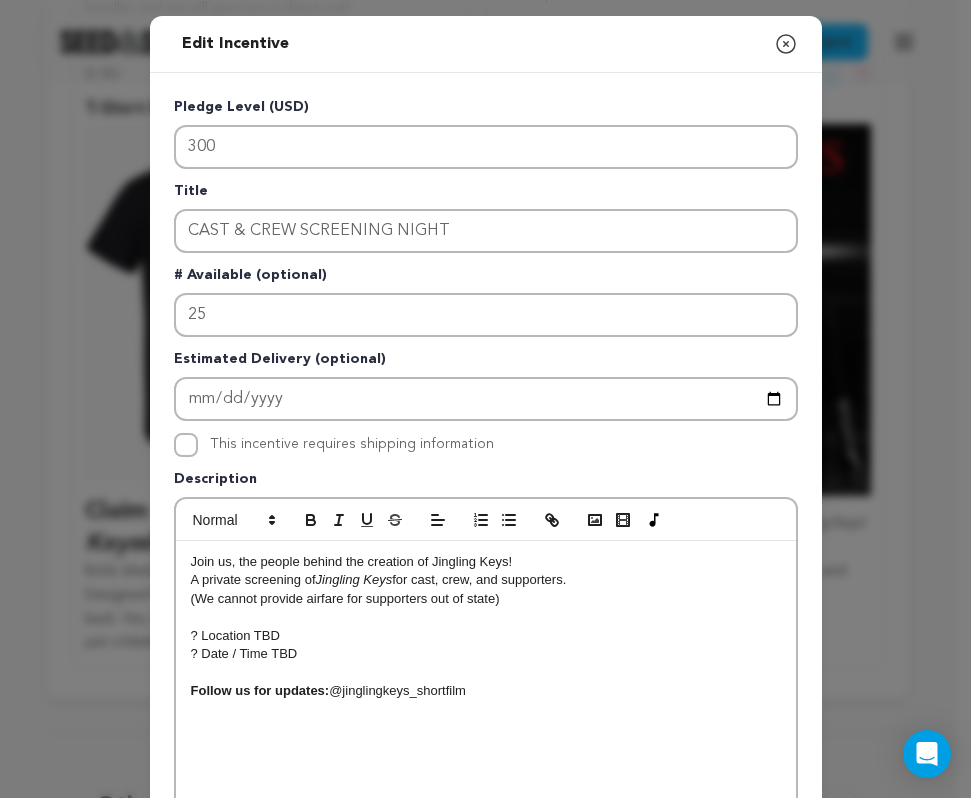 drag, startPoint x: 389, startPoint y: 583, endPoint x: 313, endPoint y: 577, distance: 76.23647 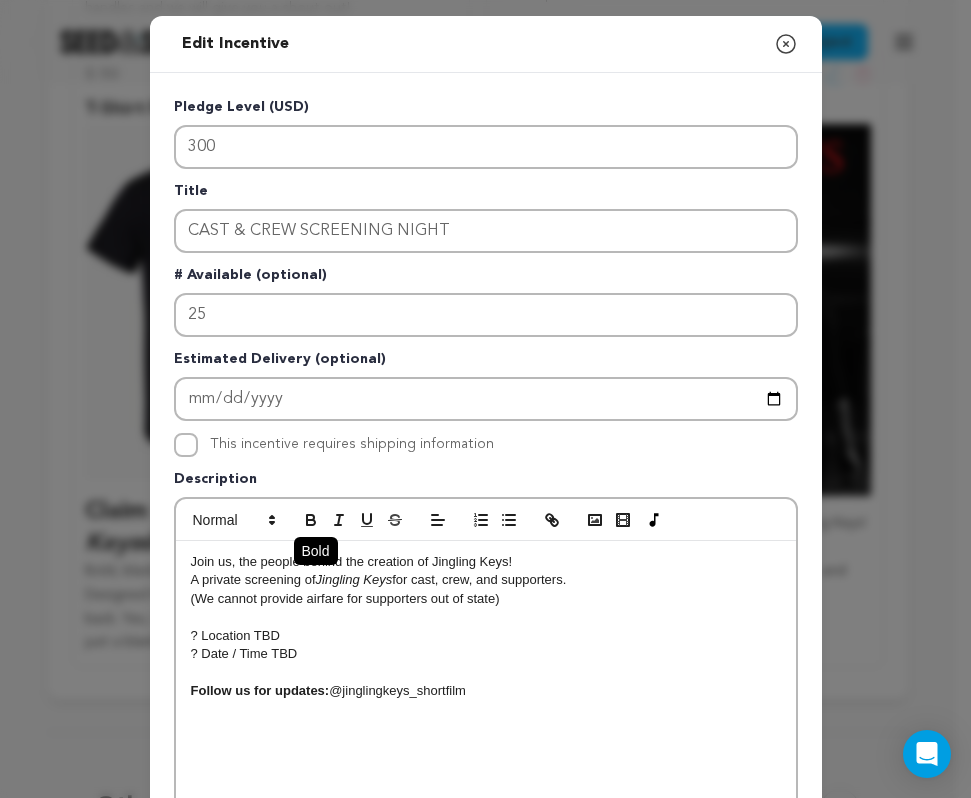 click 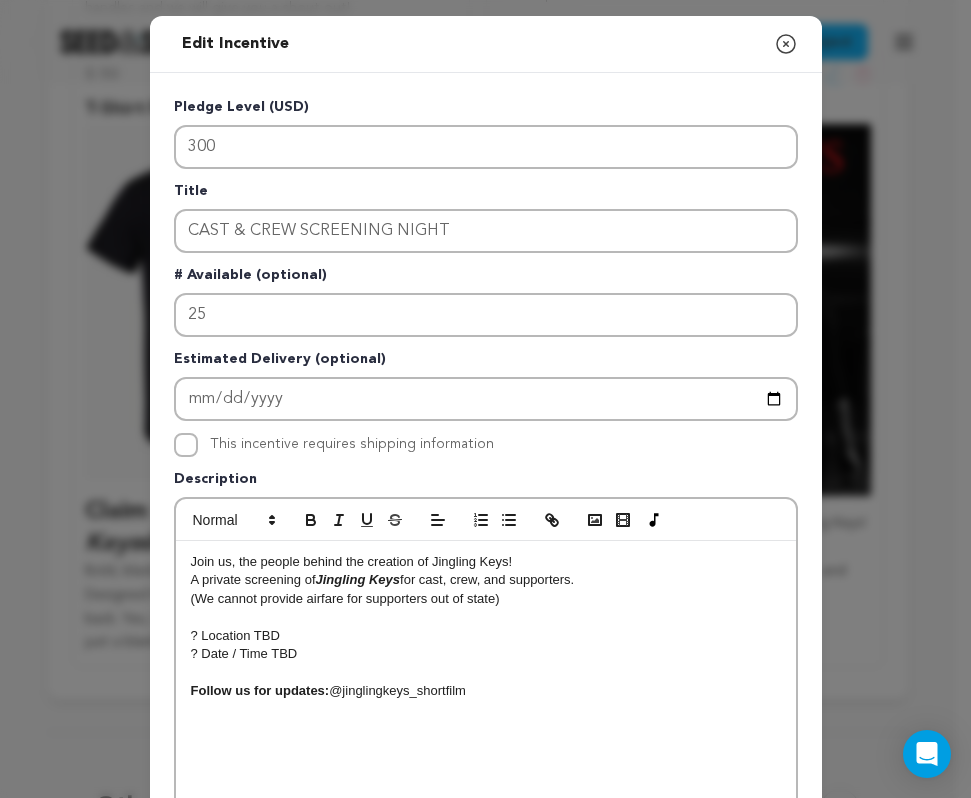 click at bounding box center (486, 617) 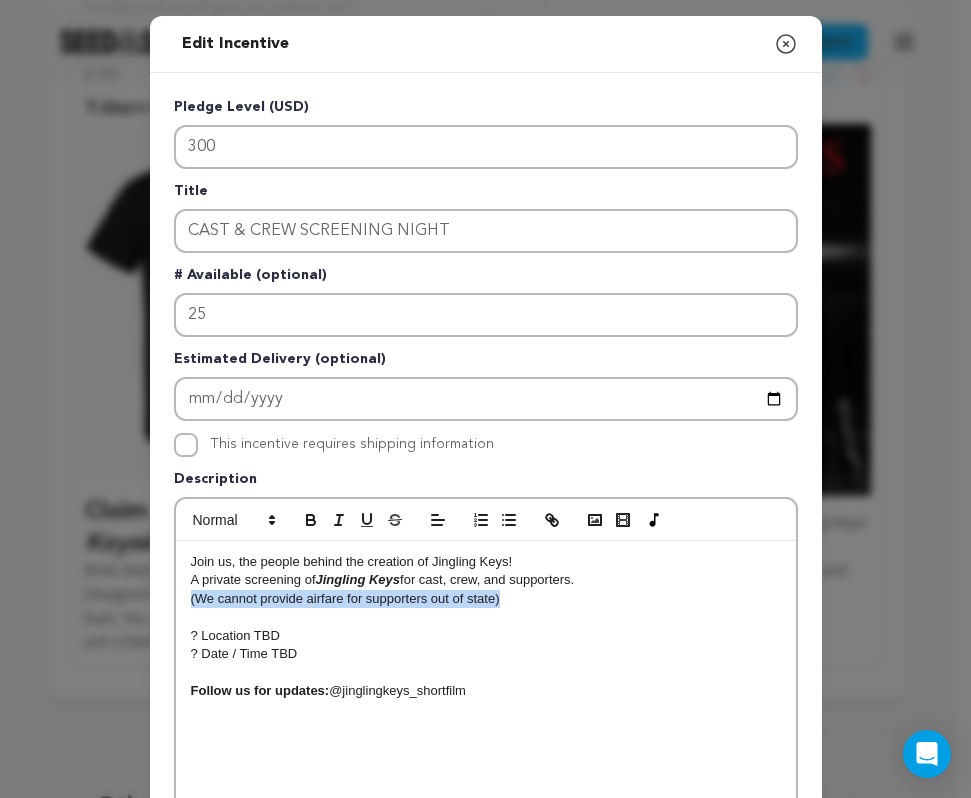 drag, startPoint x: 502, startPoint y: 600, endPoint x: 159, endPoint y: 600, distance: 343 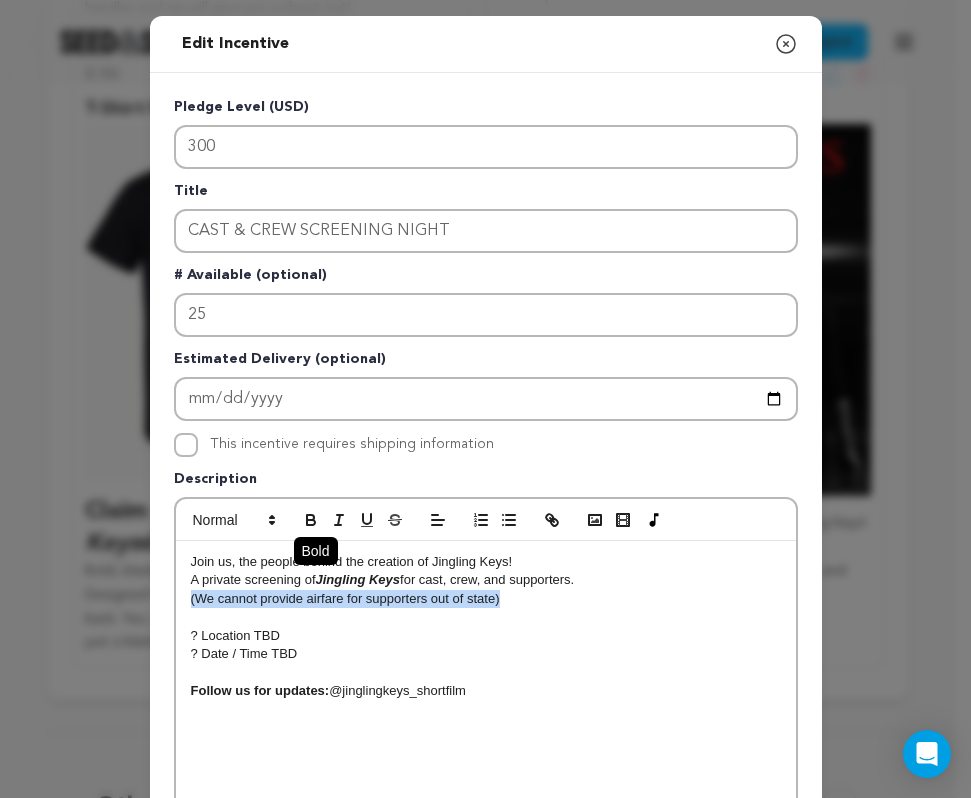click 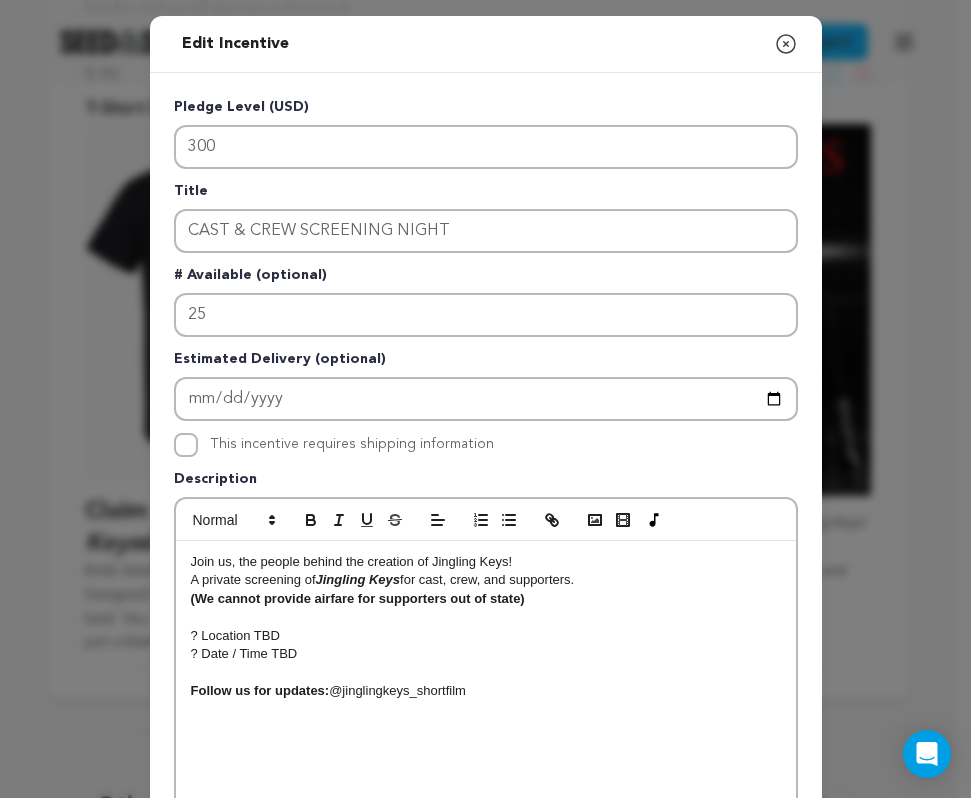 click on "? Location TBD" at bounding box center (486, 636) 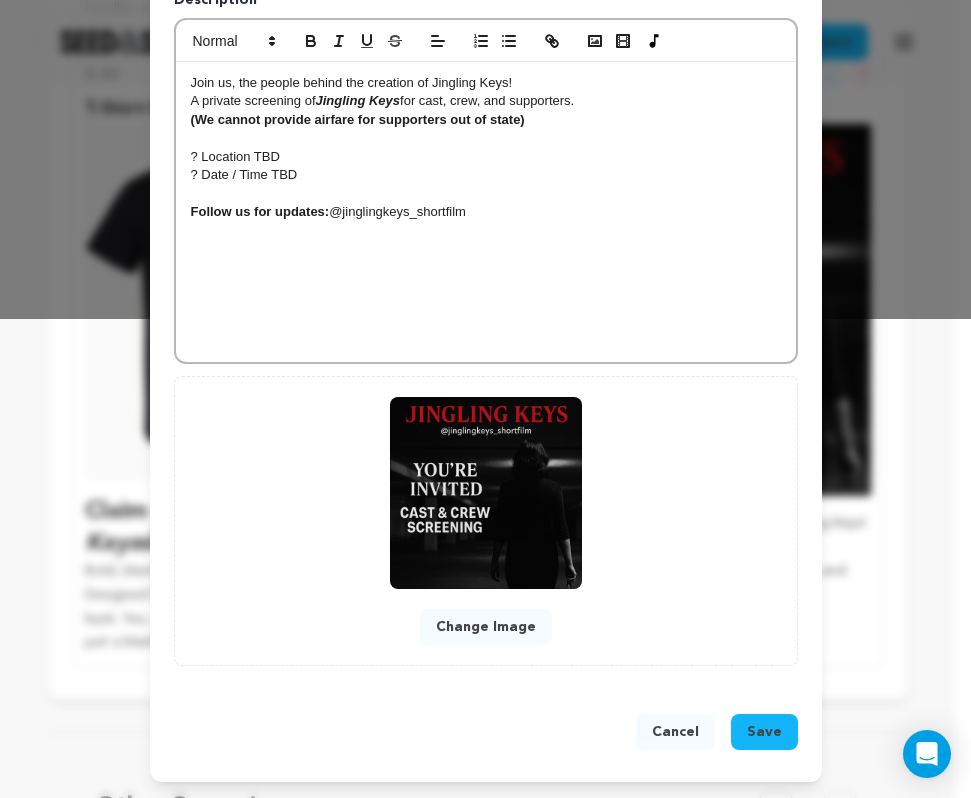 click on "Save" at bounding box center [764, 732] 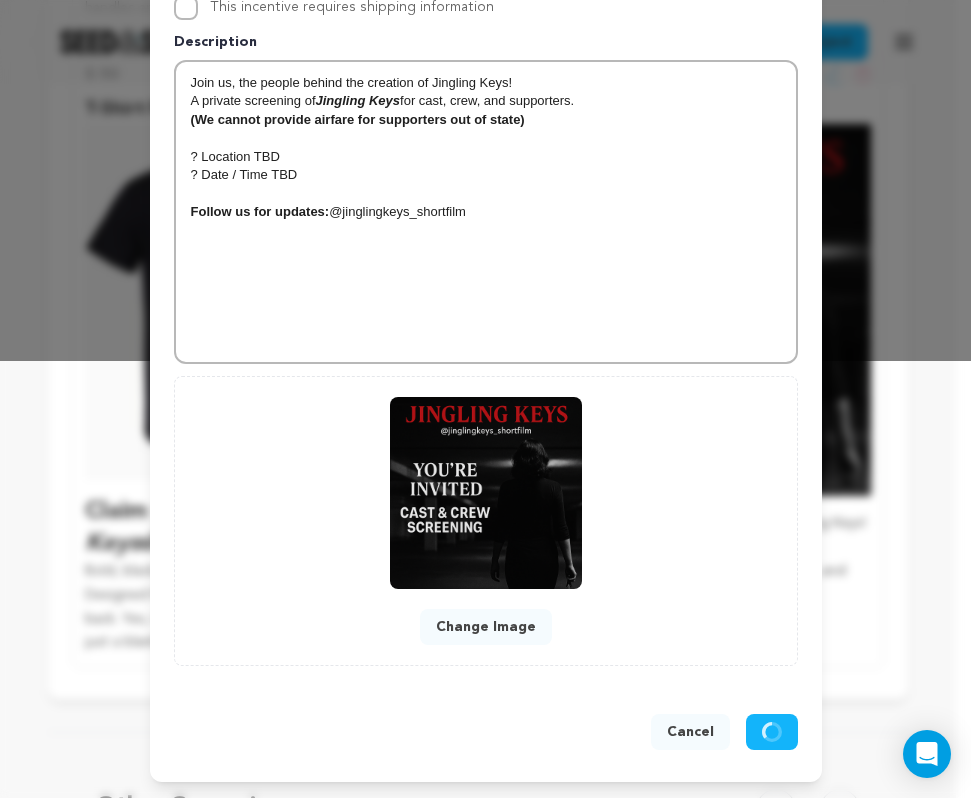 scroll, scrollTop: 437, scrollLeft: 0, axis: vertical 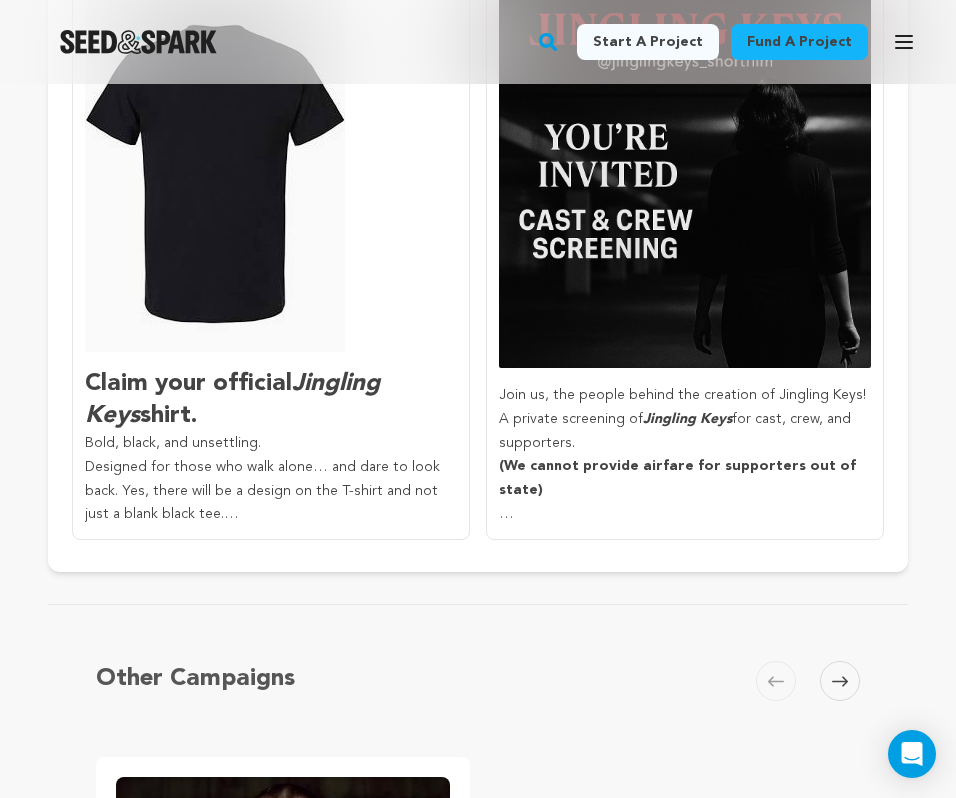 click on "? Location TBD" at bounding box center (685, 539) 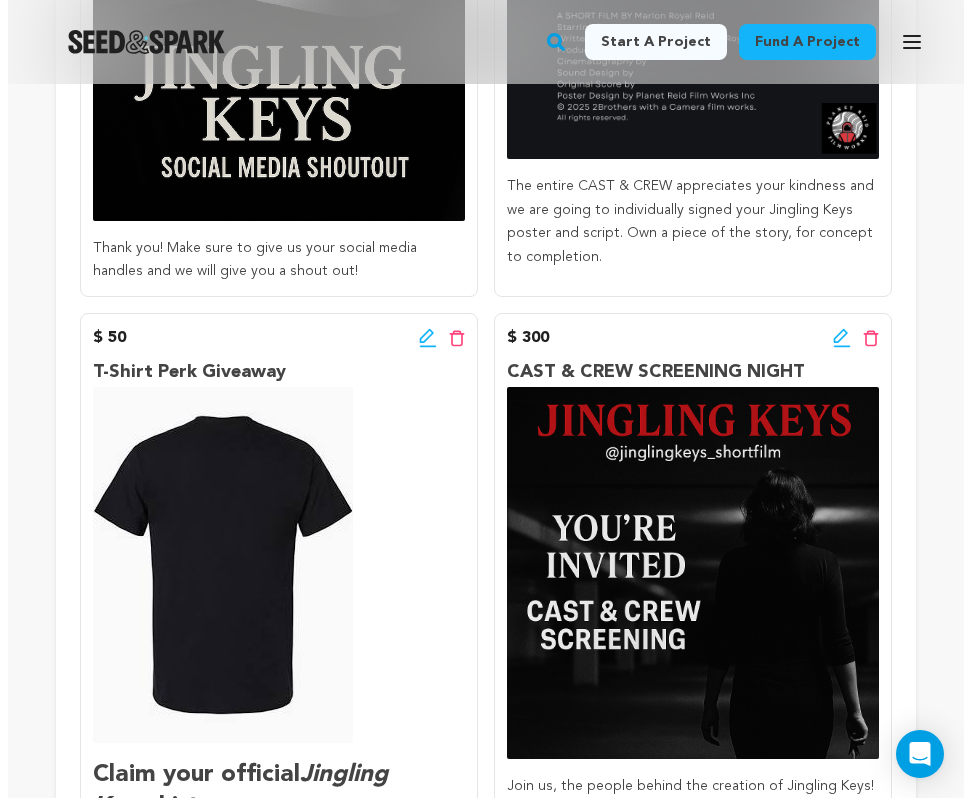 scroll, scrollTop: 852, scrollLeft: 0, axis: vertical 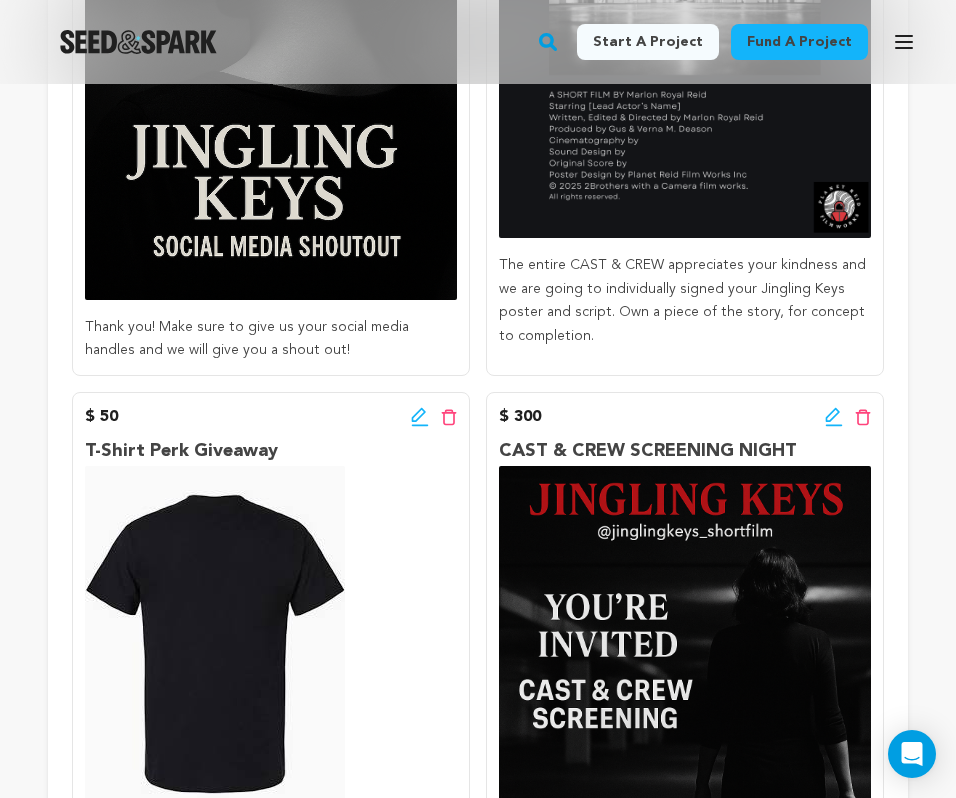 click 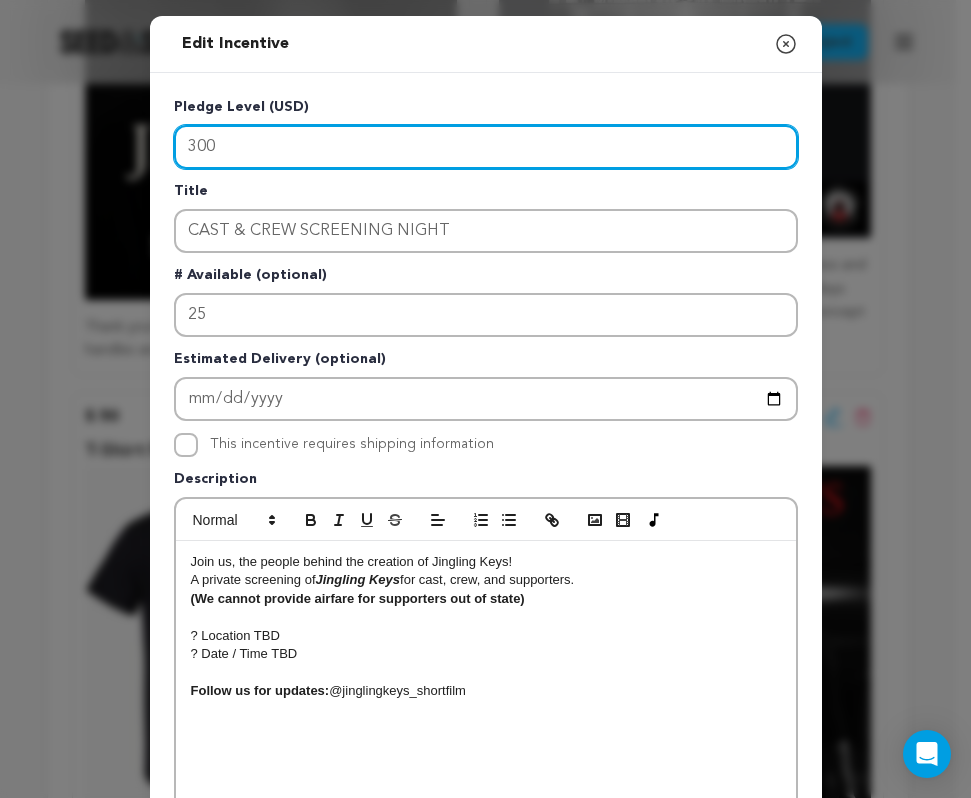 click on "300" at bounding box center [486, 147] 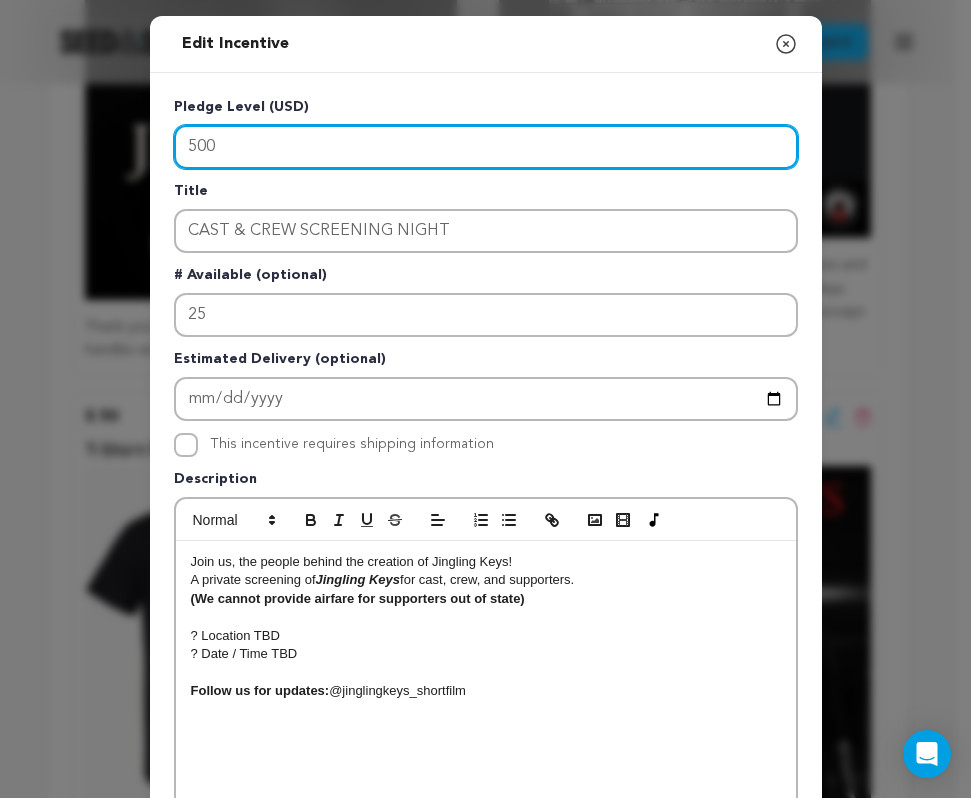 type on "500" 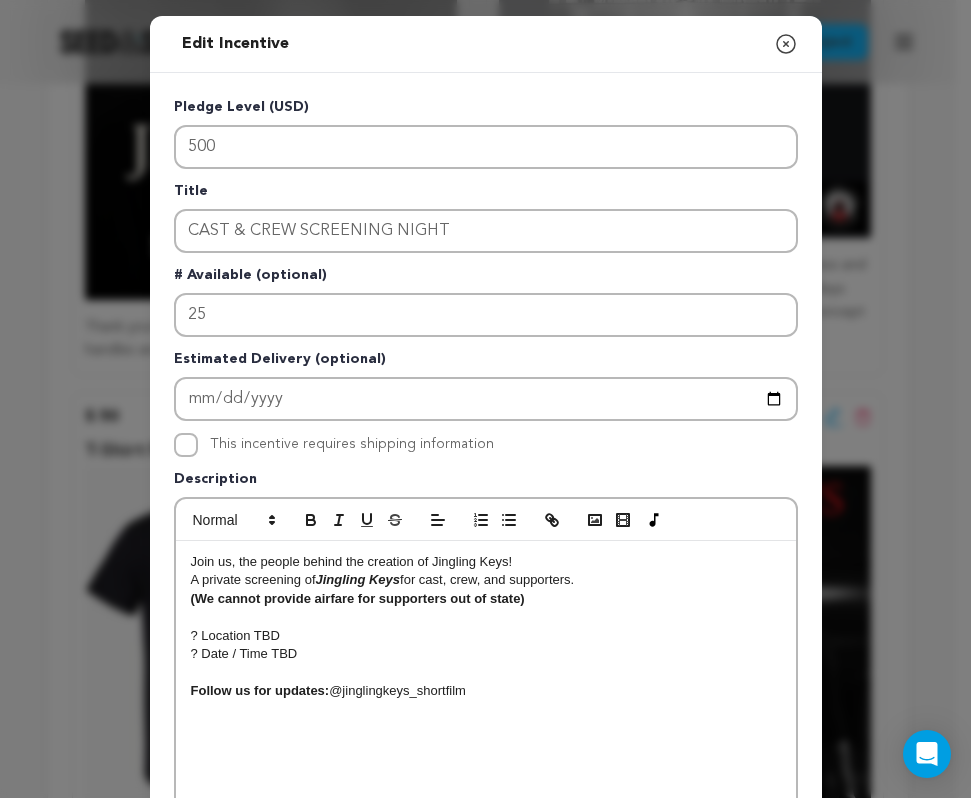 click on "Pledge Level (USD)
500
Title
CAST & CREW SCREENING NIGHT
# Available (optional)
25
Estimated Delivery (optional)
This incentive requires shipping information" at bounding box center (486, 621) 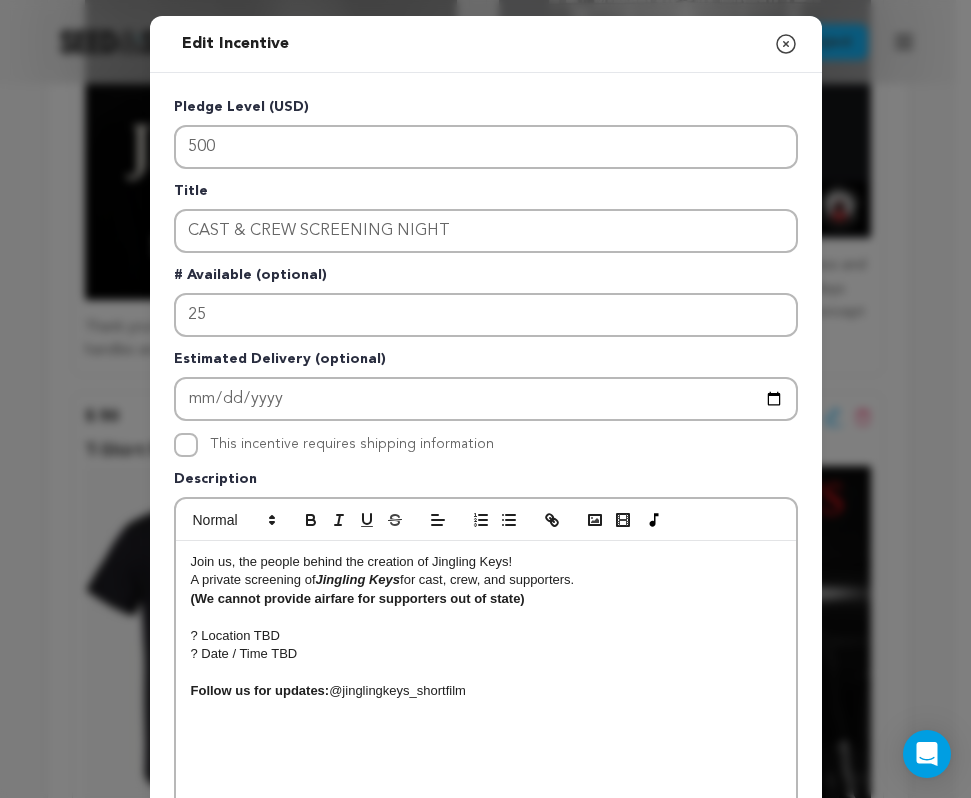 click at bounding box center (486, 617) 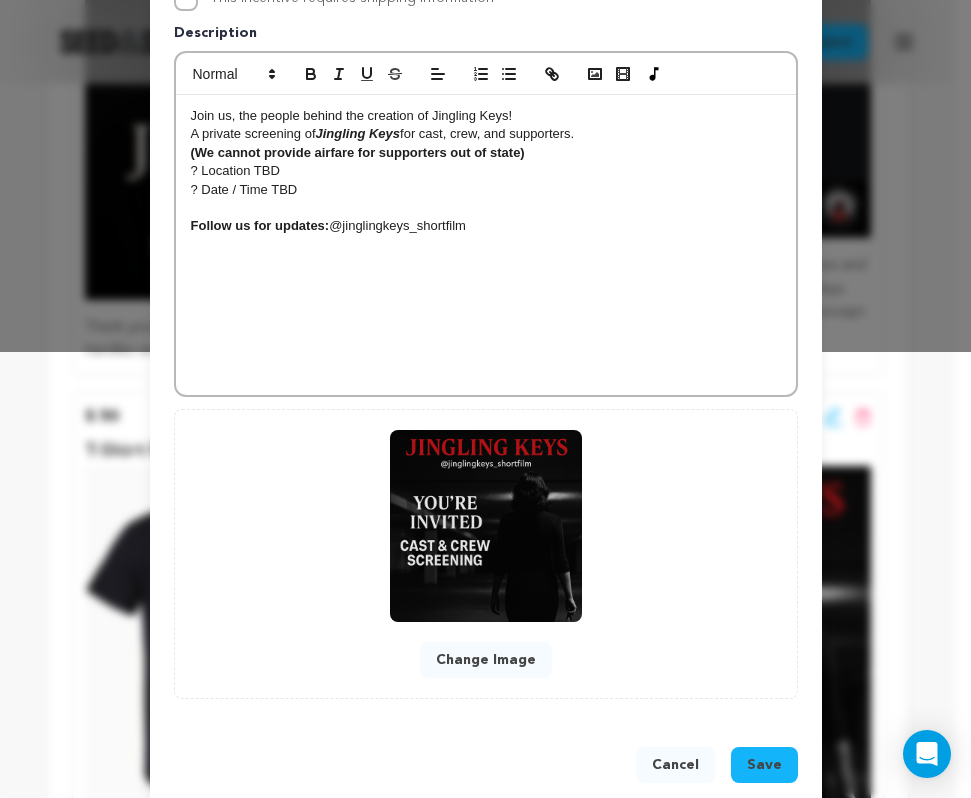scroll, scrollTop: 443, scrollLeft: 0, axis: vertical 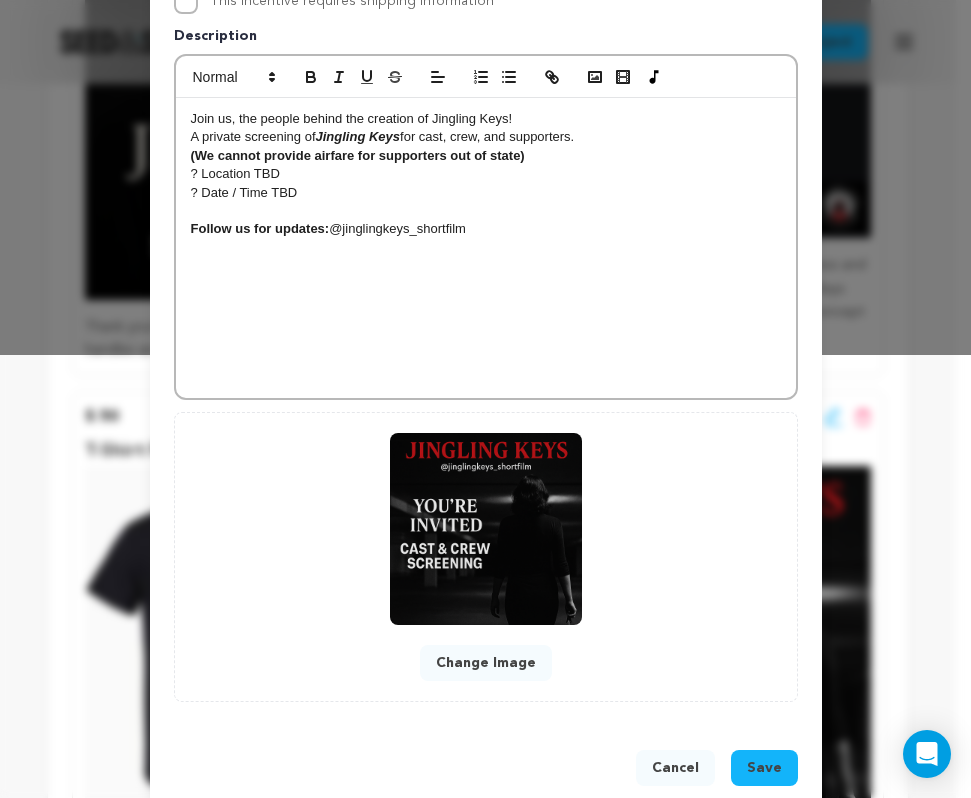 click on "Save" at bounding box center [764, 768] 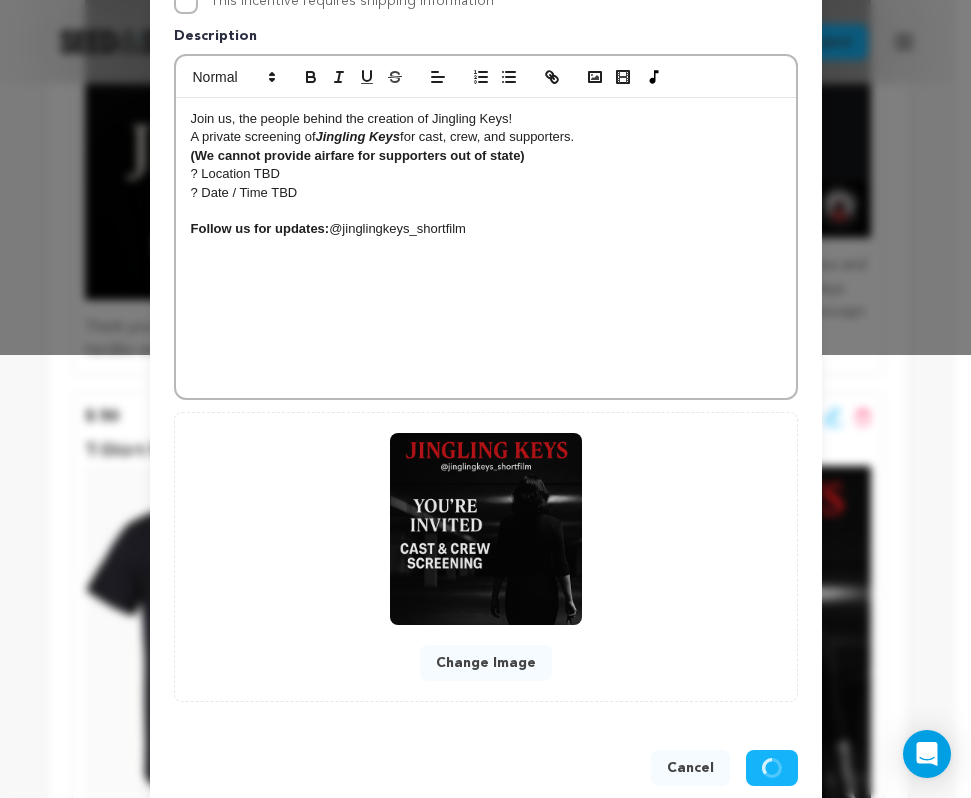 scroll, scrollTop: 437, scrollLeft: 0, axis: vertical 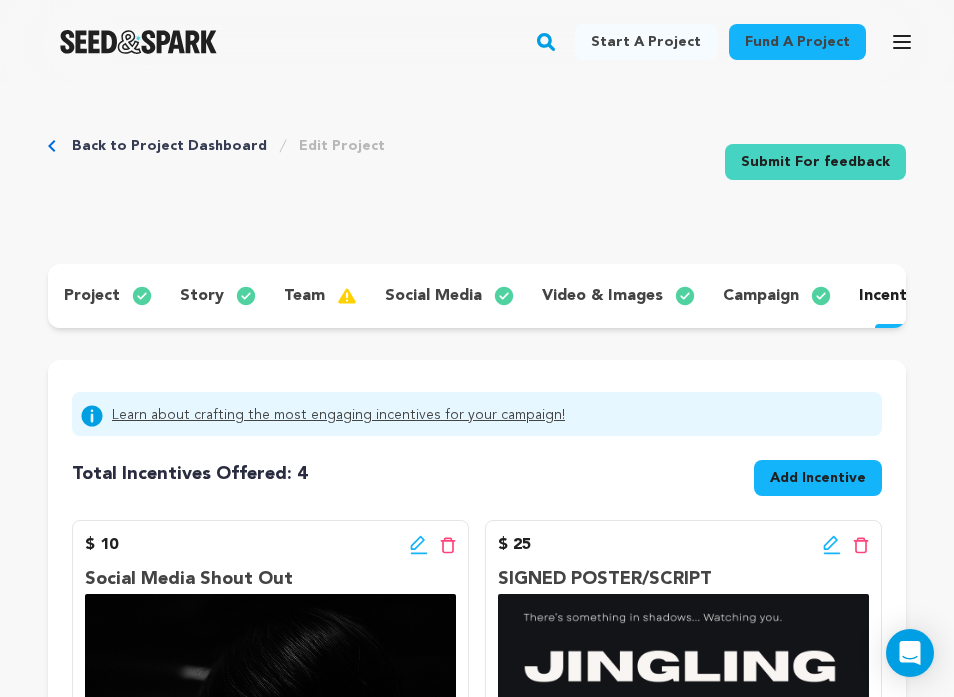 click on "story" at bounding box center (202, 296) 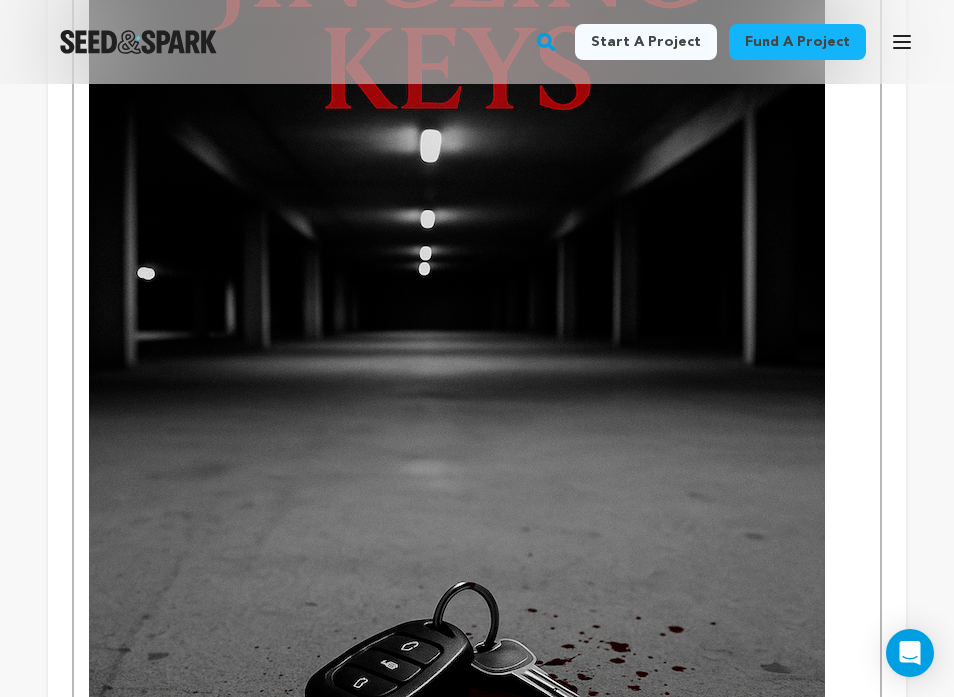 scroll, scrollTop: 5225, scrollLeft: 0, axis: vertical 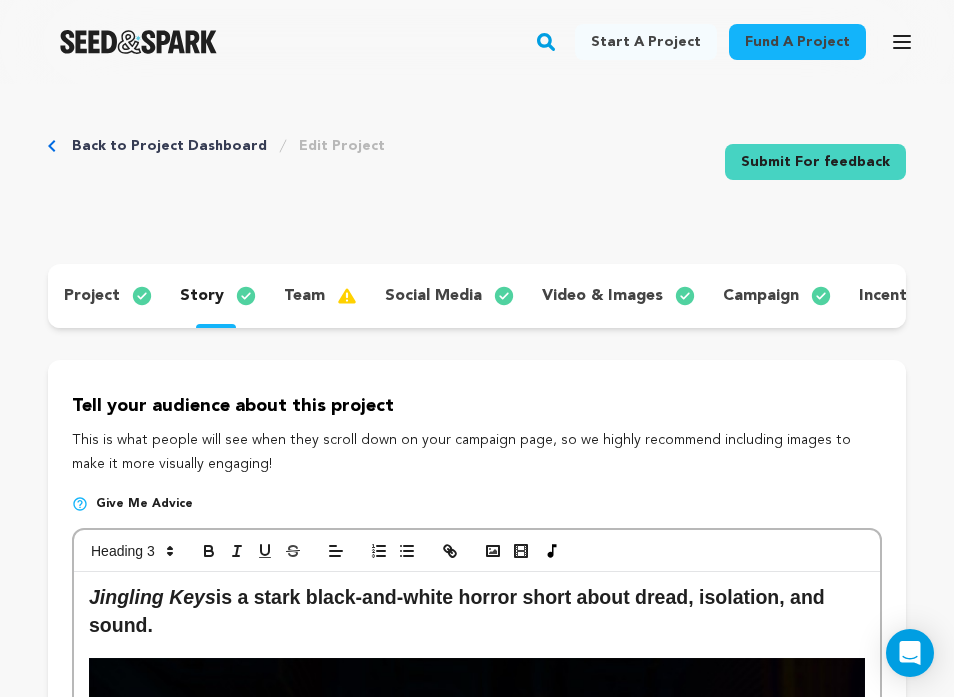 click on "team" at bounding box center (318, 296) 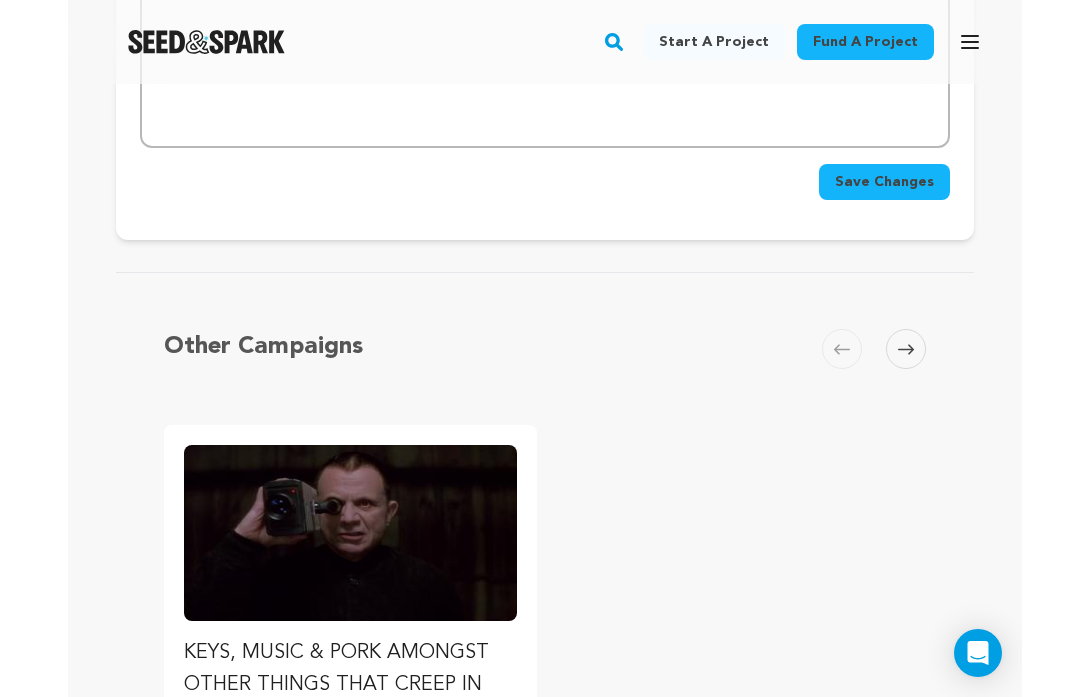 scroll, scrollTop: 526, scrollLeft: 0, axis: vertical 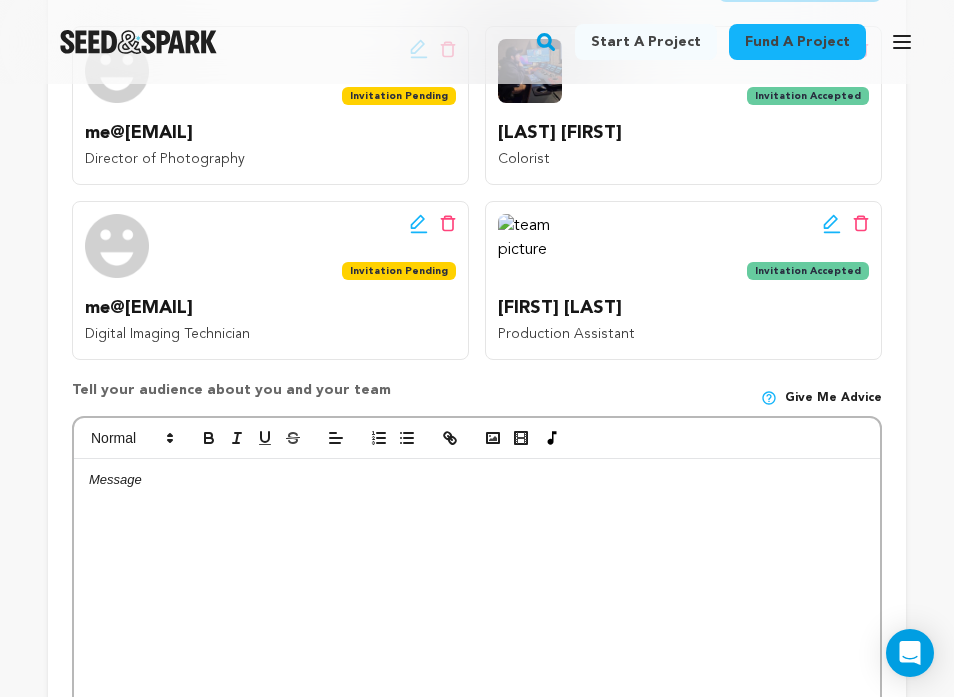 click at bounding box center [477, 609] 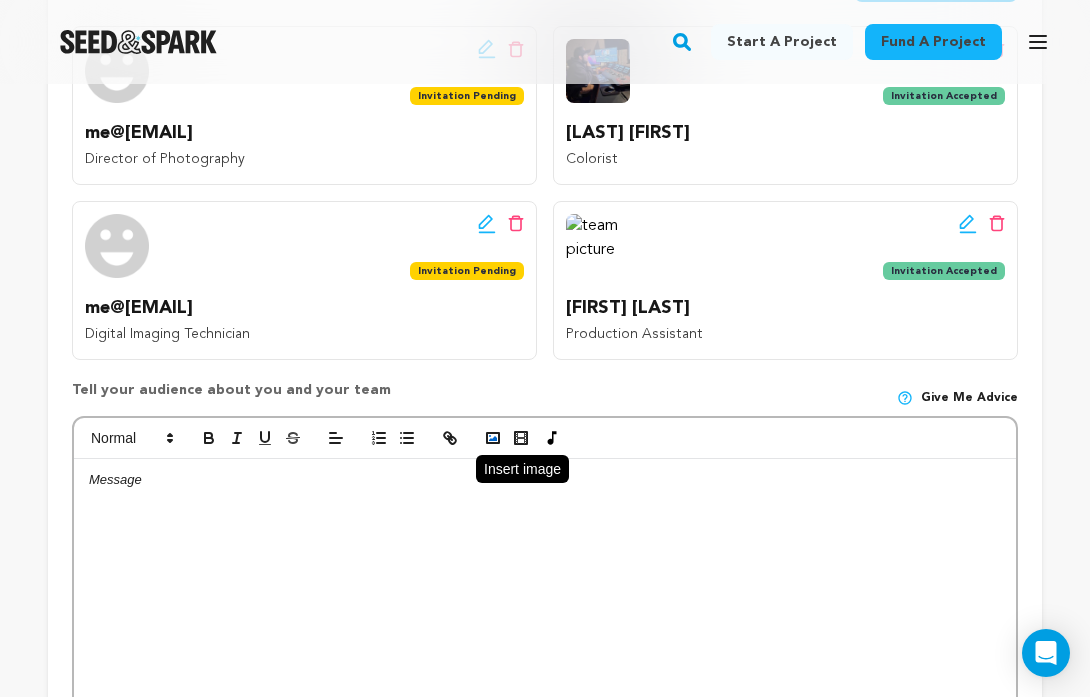 click 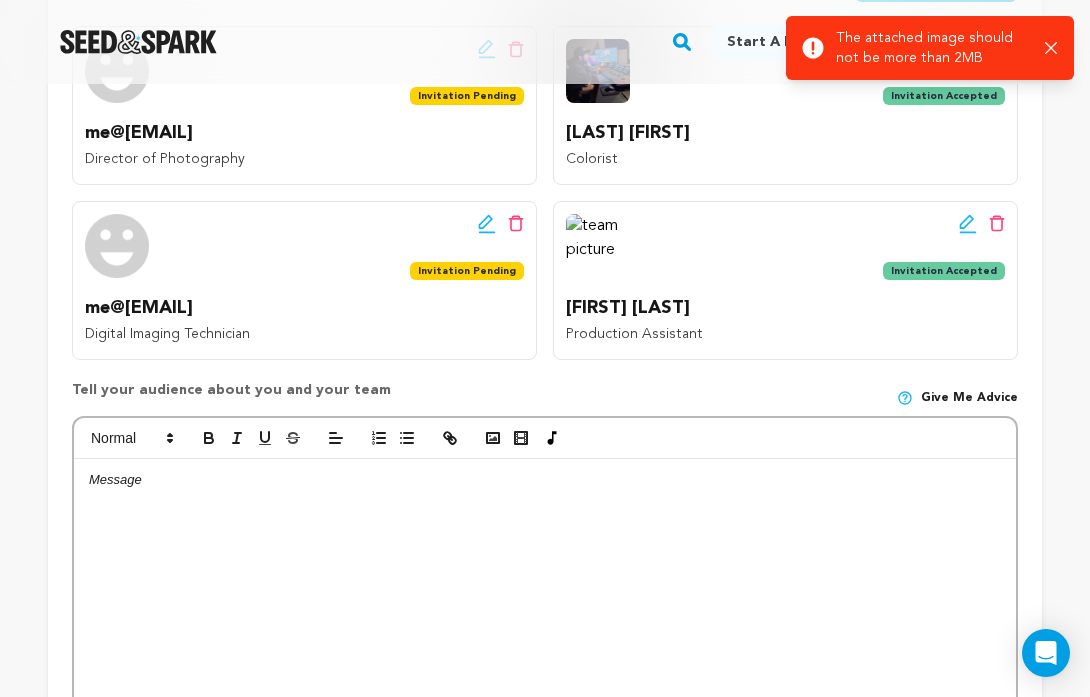 click 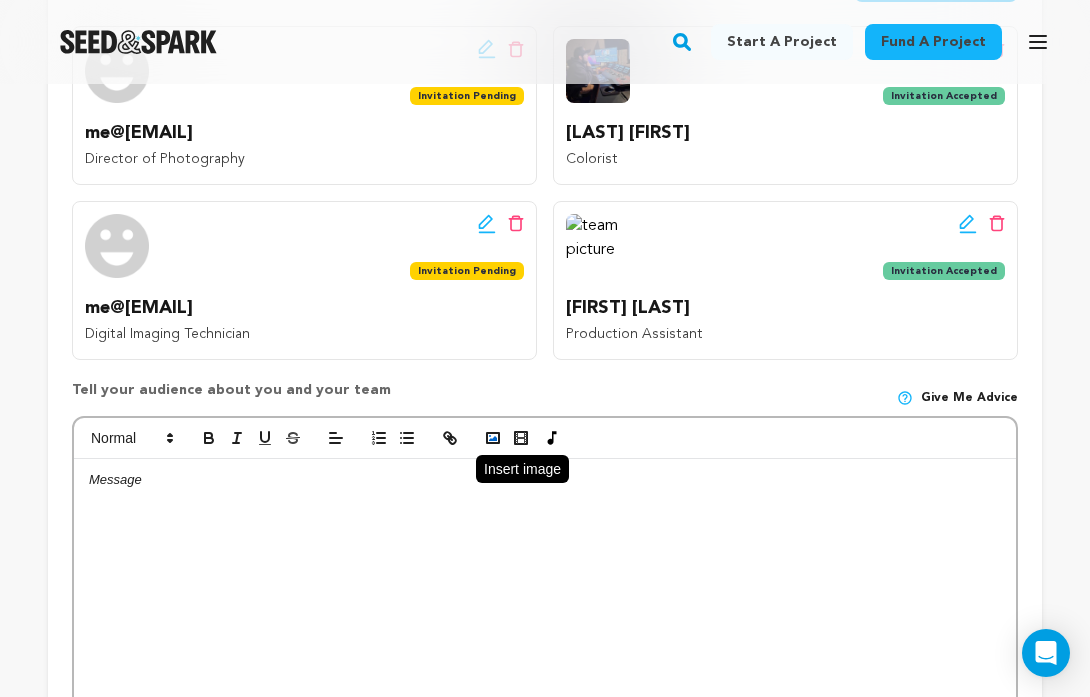 click 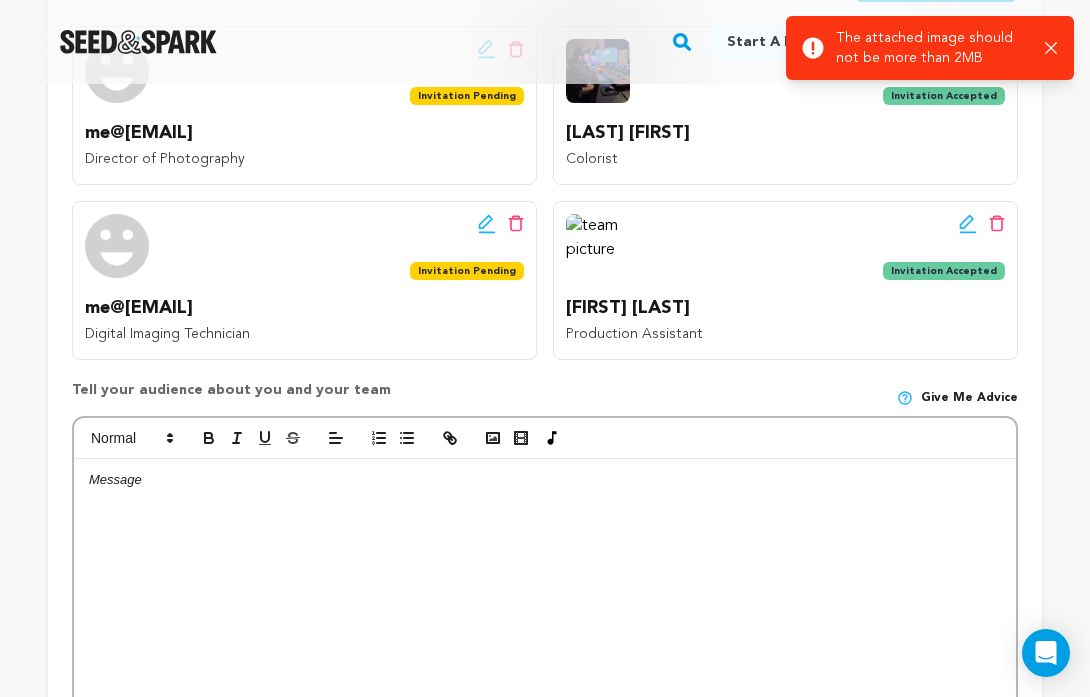 click 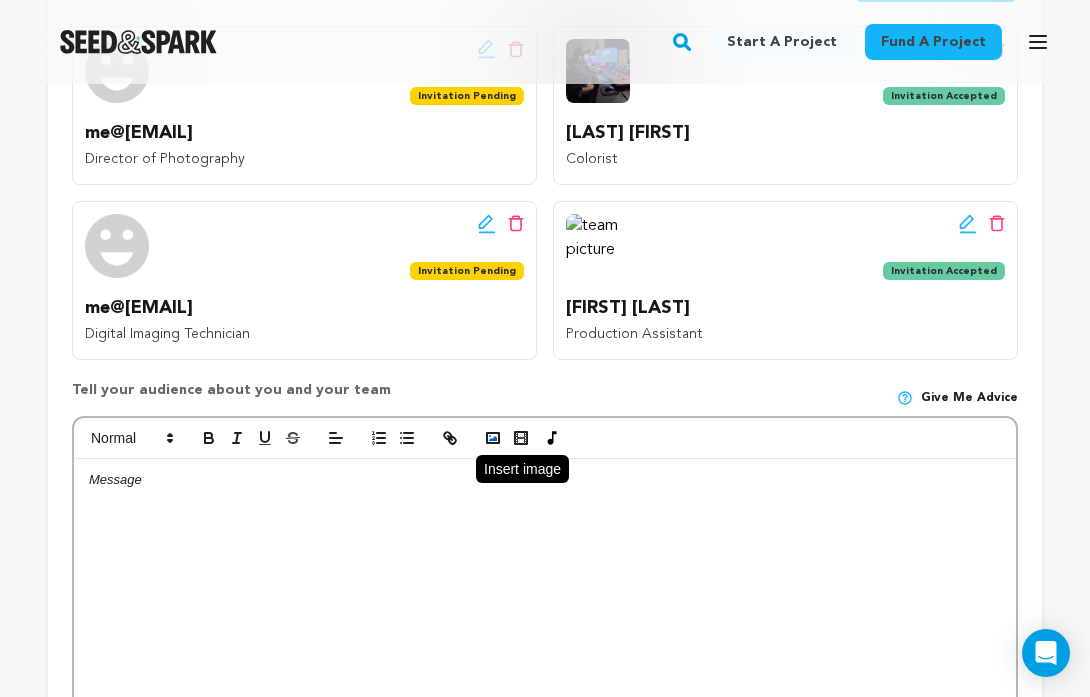 click at bounding box center (493, 438) 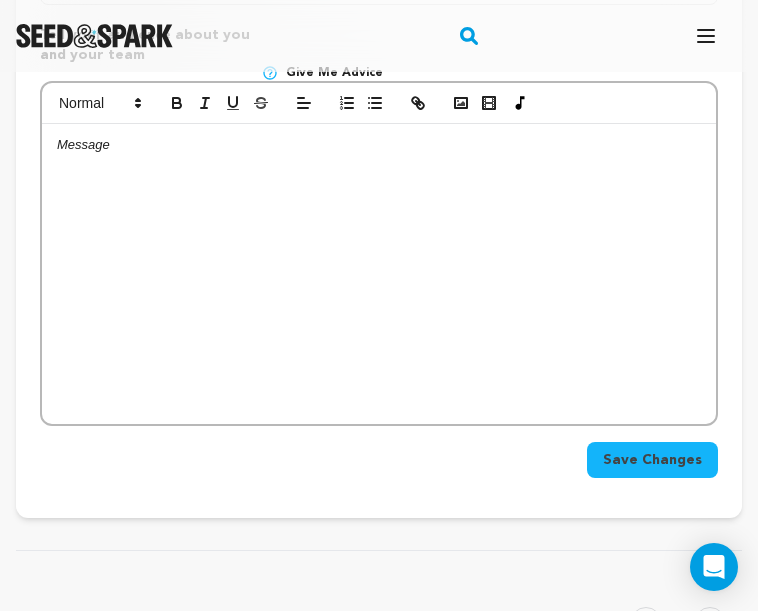 scroll, scrollTop: 1169, scrollLeft: 0, axis: vertical 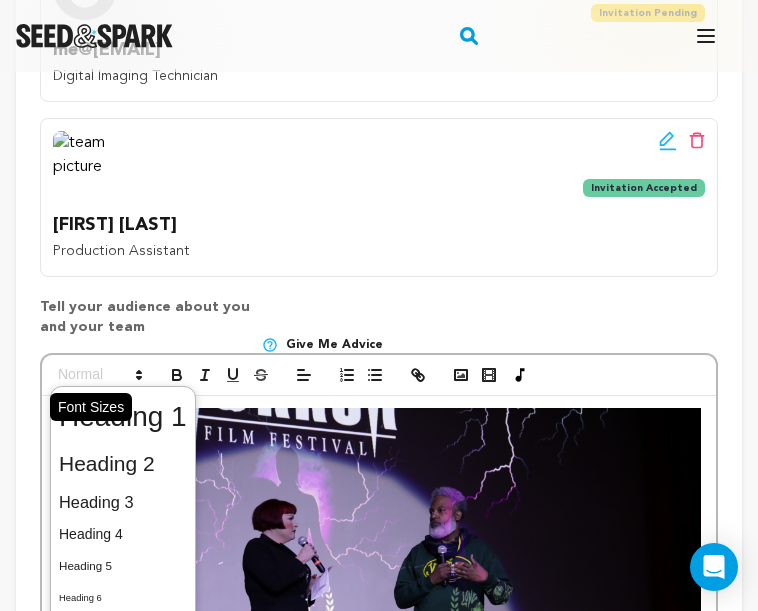 click 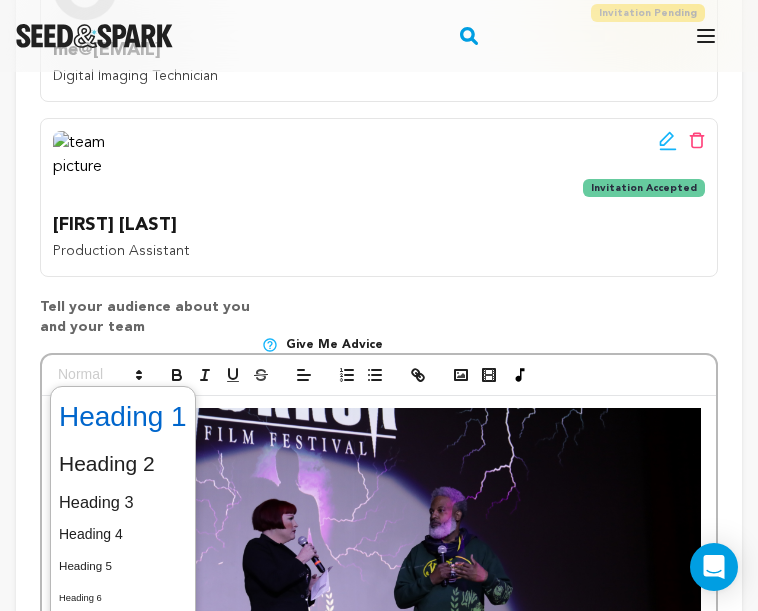 click at bounding box center (123, 417) 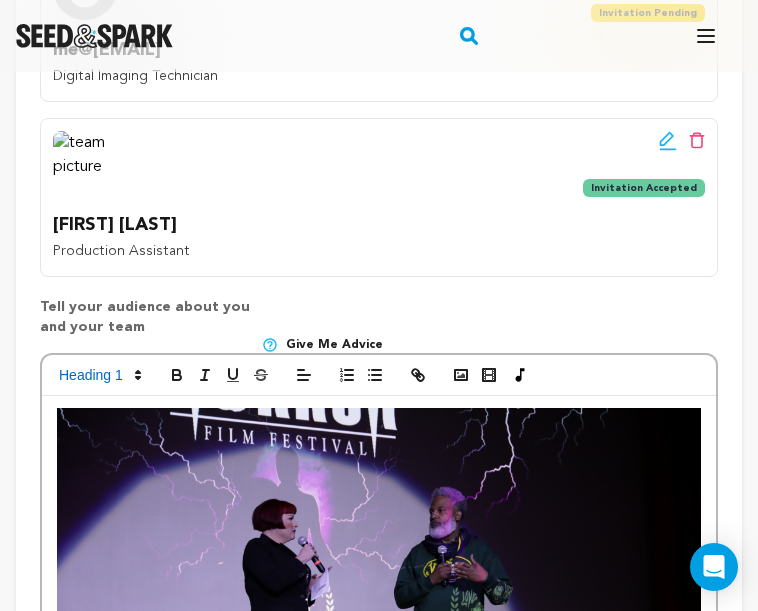 scroll, scrollTop: 1130, scrollLeft: 0, axis: vertical 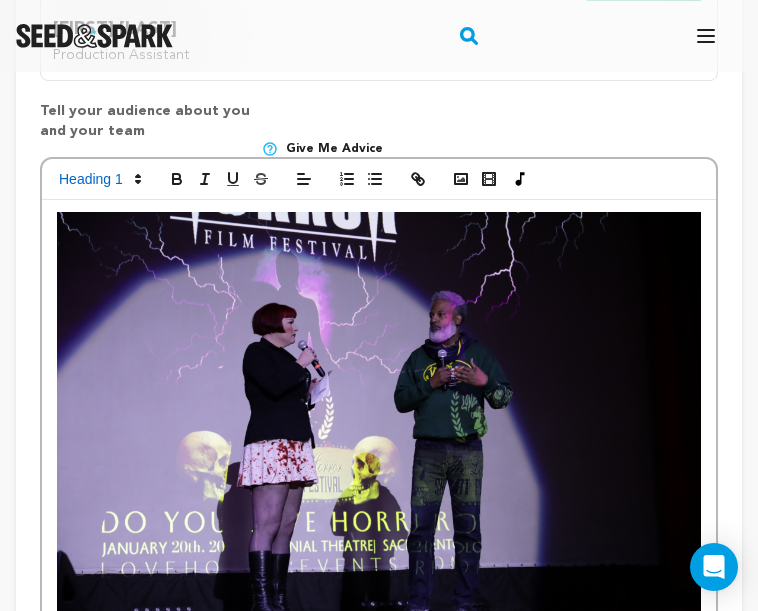 click at bounding box center (379, 426) 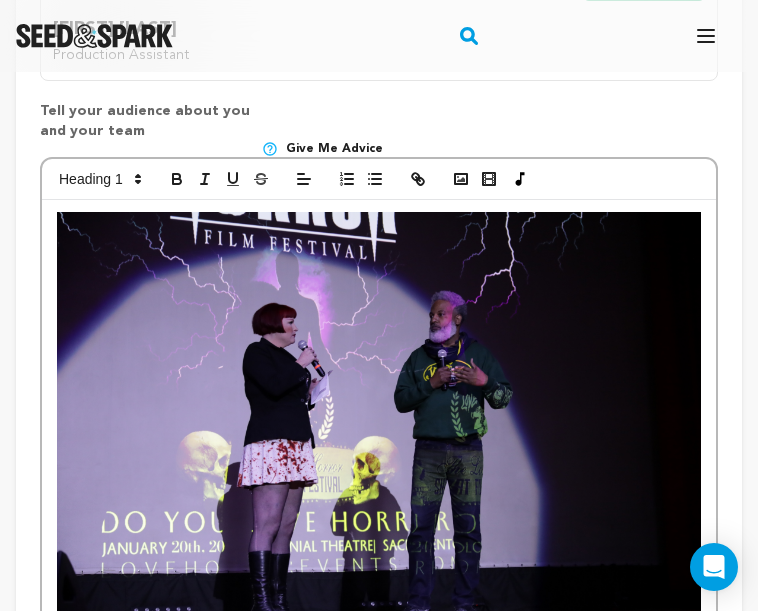 click at bounding box center (379, 426) 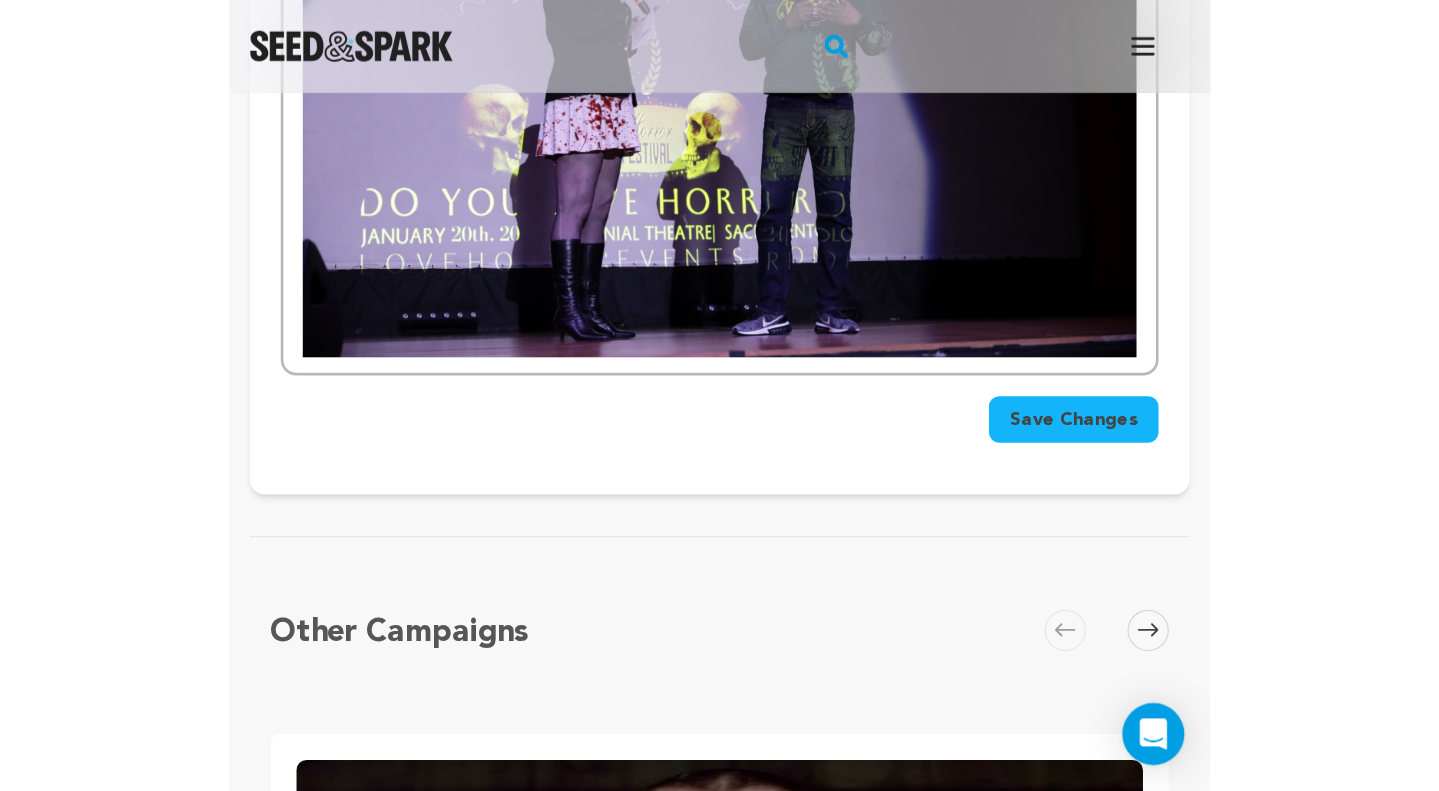 scroll, scrollTop: 1476, scrollLeft: 0, axis: vertical 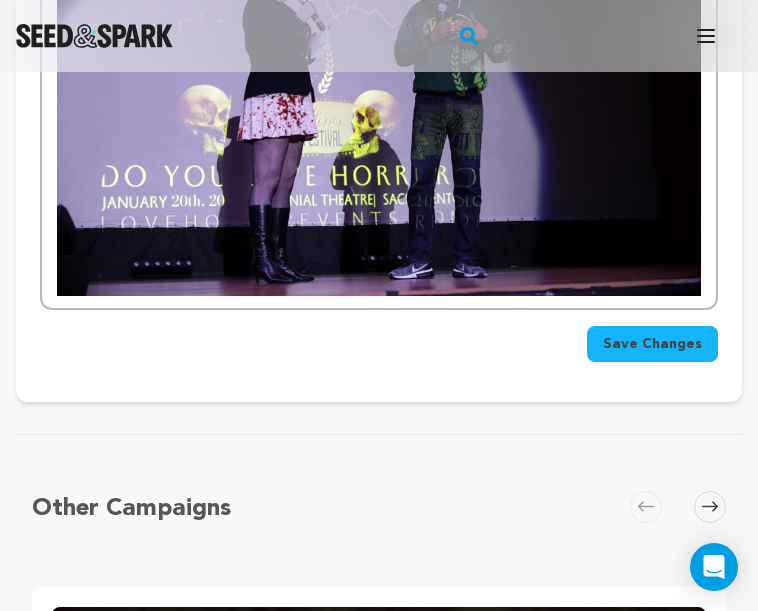 click at bounding box center (379, 80) 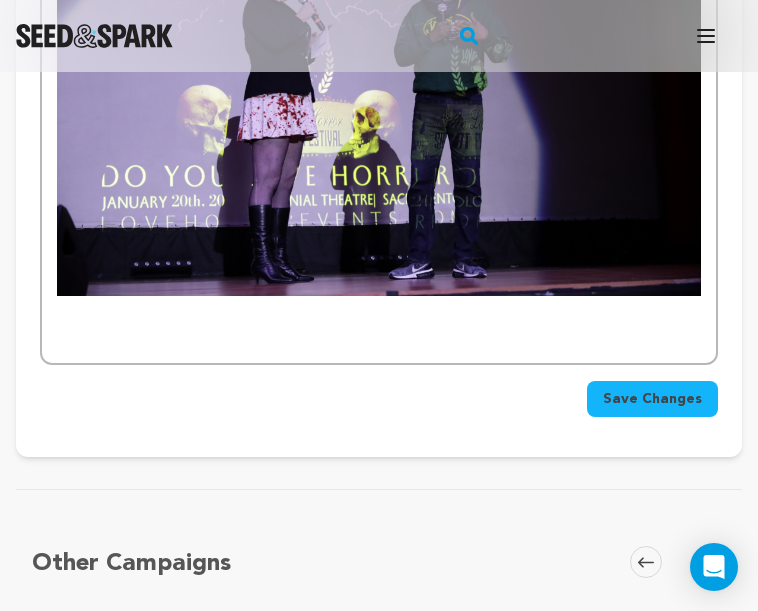 type 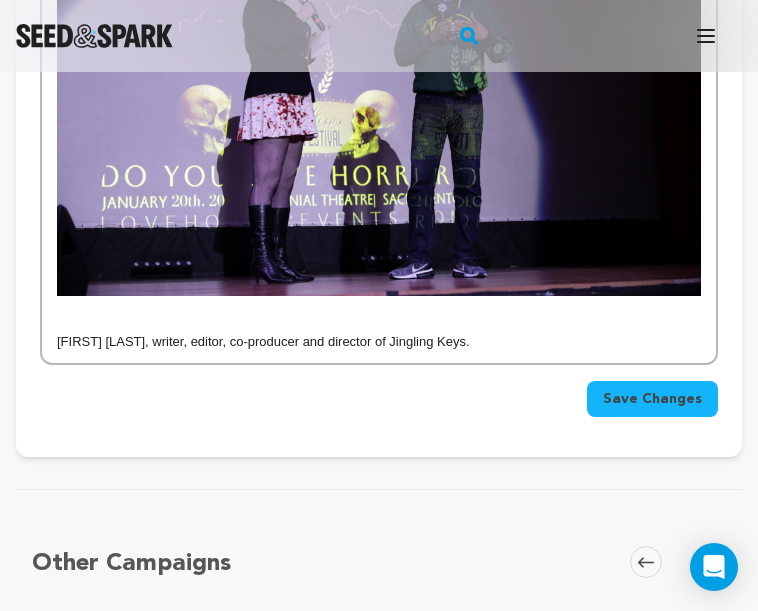drag, startPoint x: 501, startPoint y: 311, endPoint x: 30, endPoint y: 321, distance: 471.10614 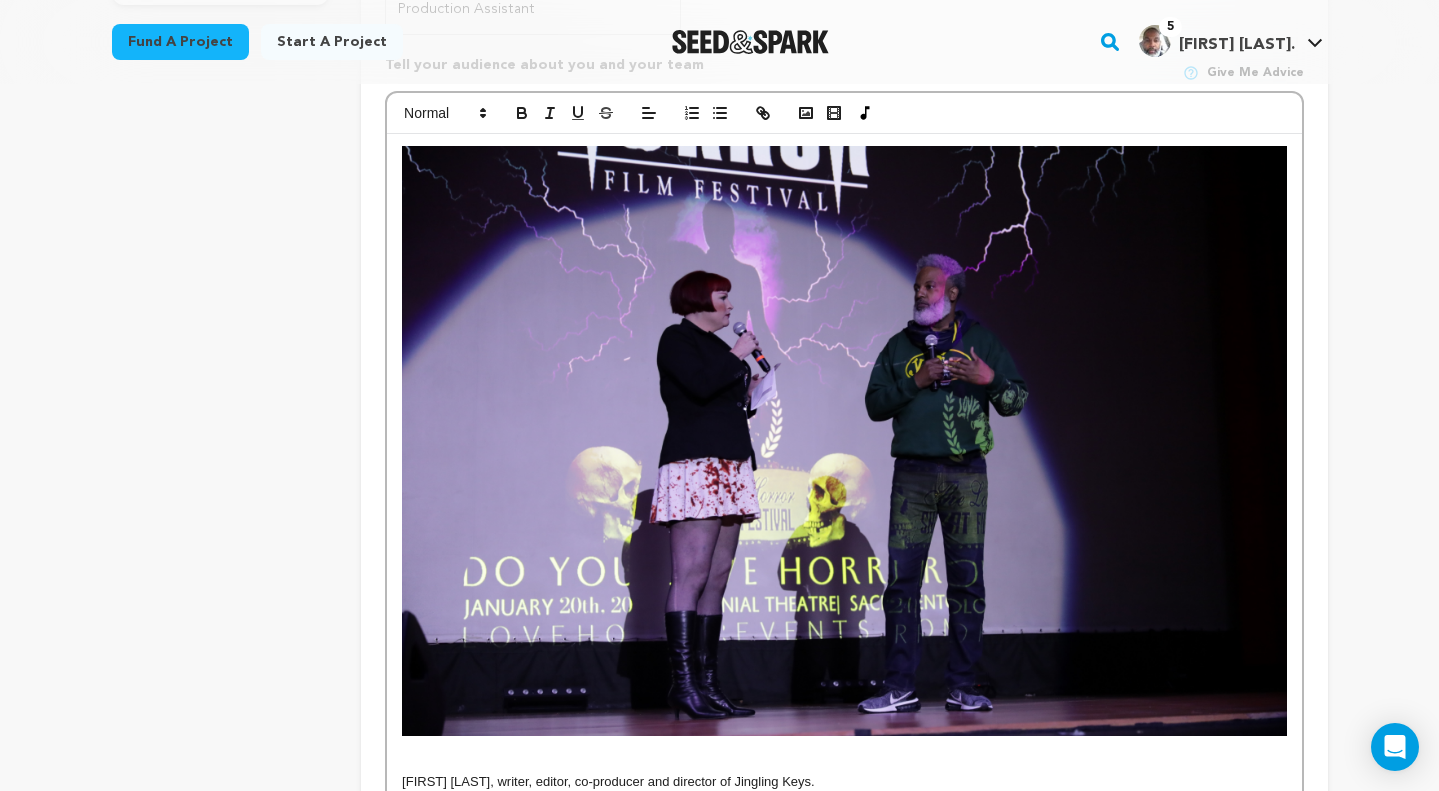 scroll, scrollTop: 872, scrollLeft: 0, axis: vertical 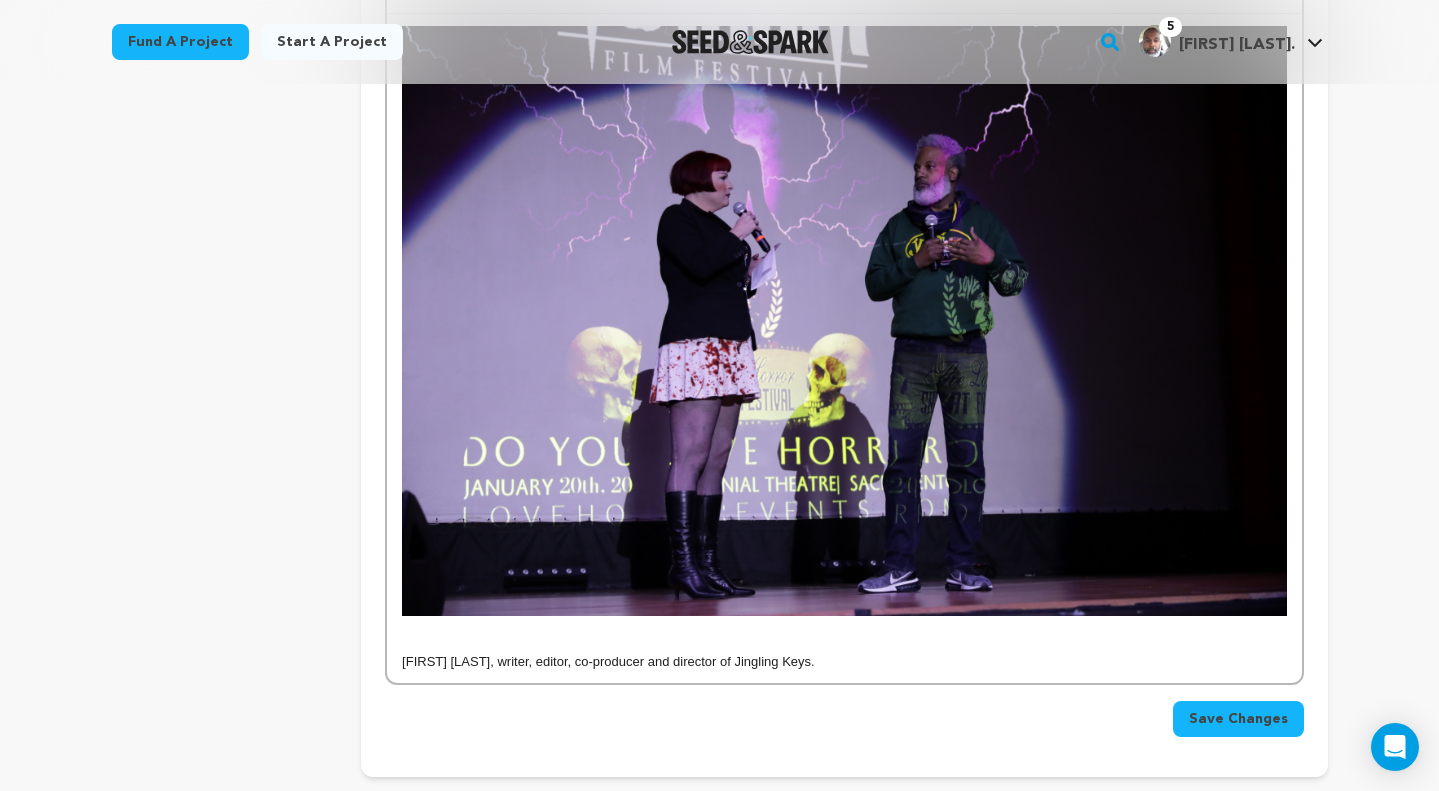 click on "Save Changes" at bounding box center [1238, 719] 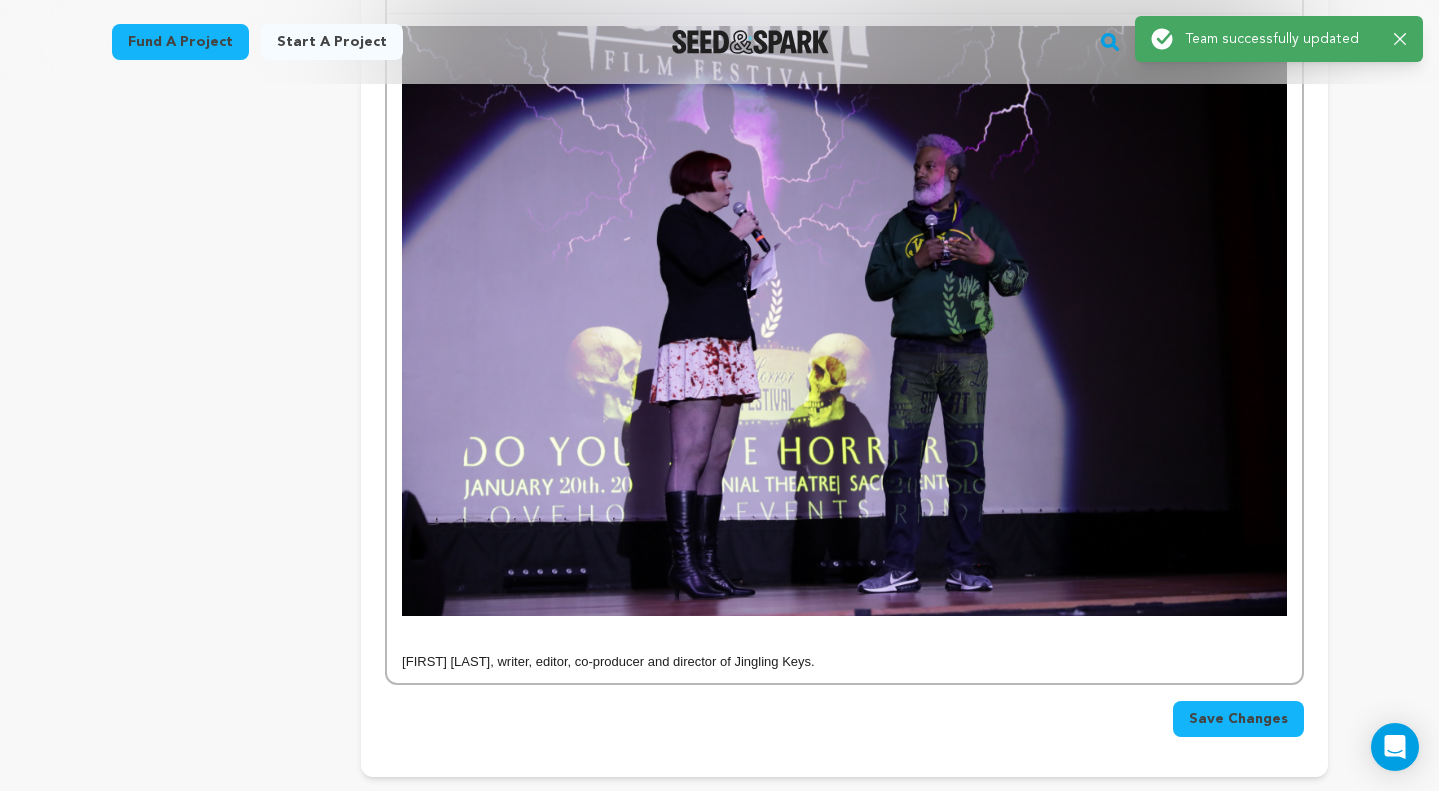 scroll, scrollTop: 0, scrollLeft: 0, axis: both 